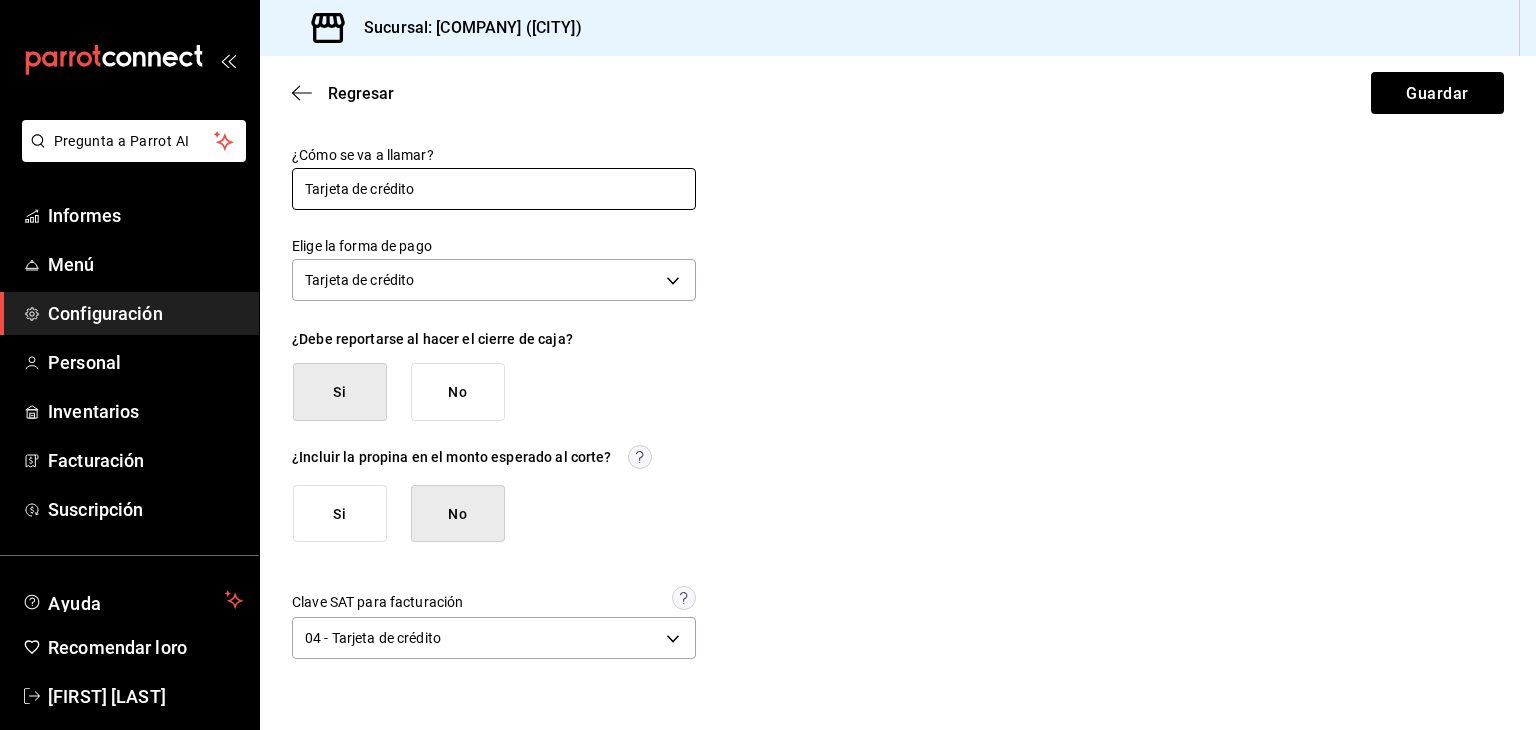 scroll, scrollTop: 0, scrollLeft: 0, axis: both 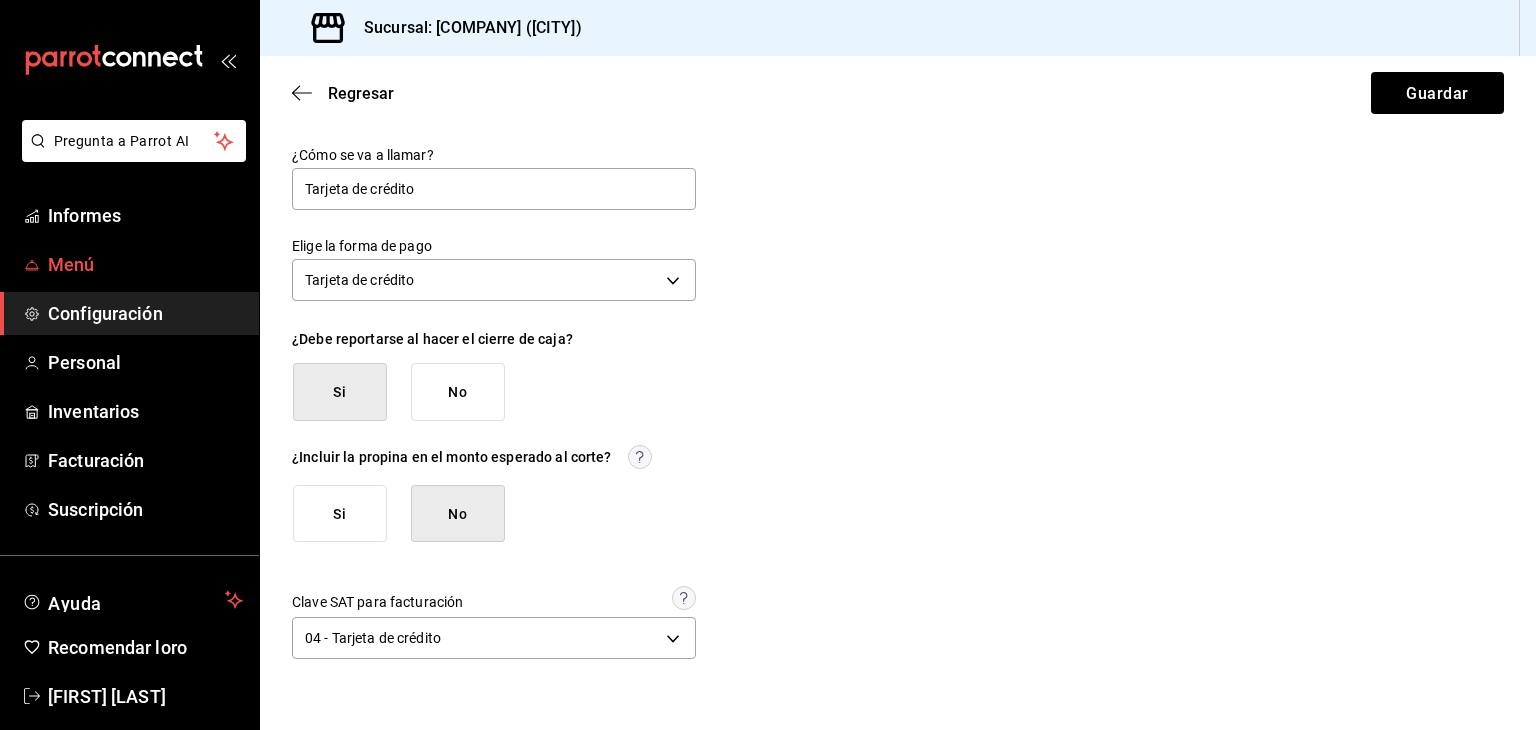 click on "Menú" at bounding box center [71, 264] 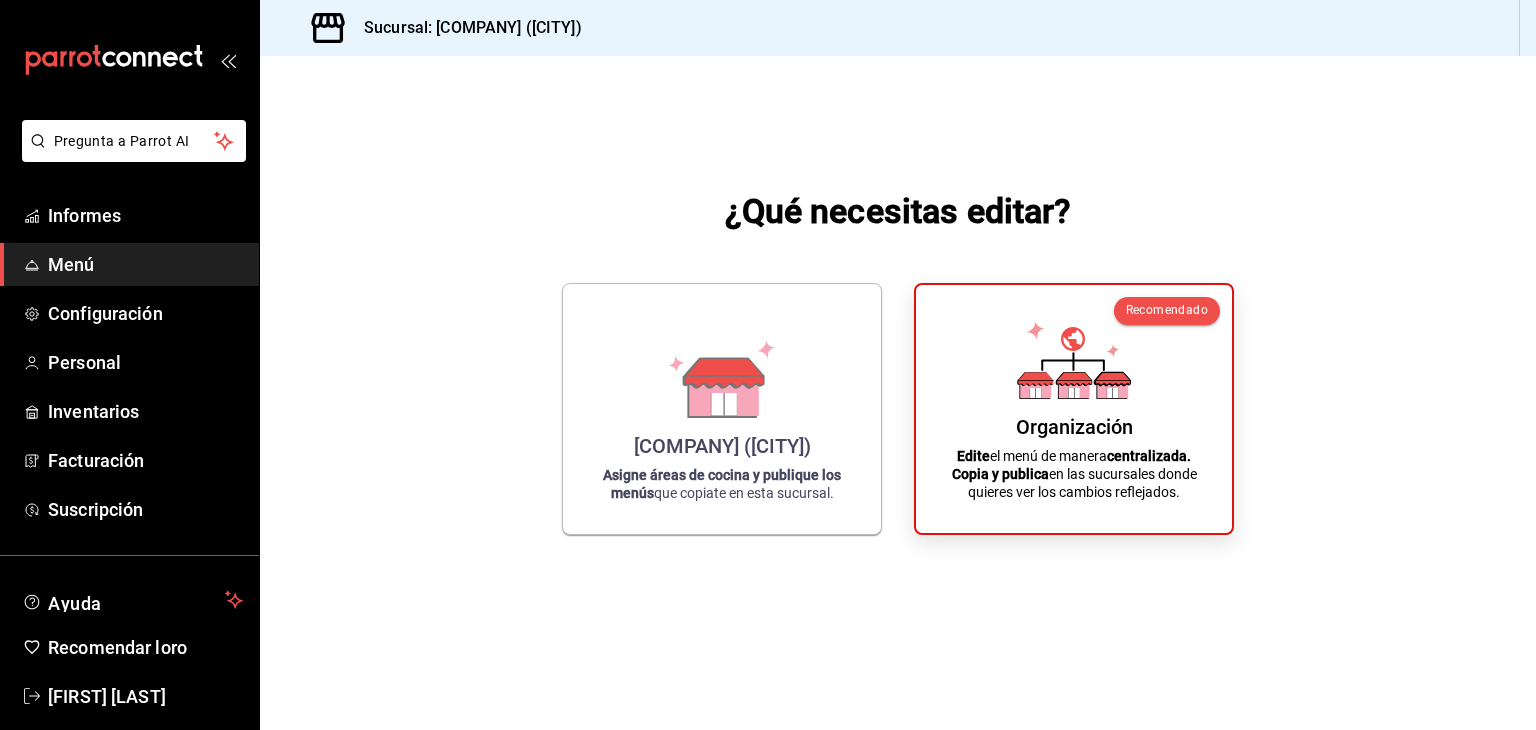 click on "Menú" at bounding box center [71, 264] 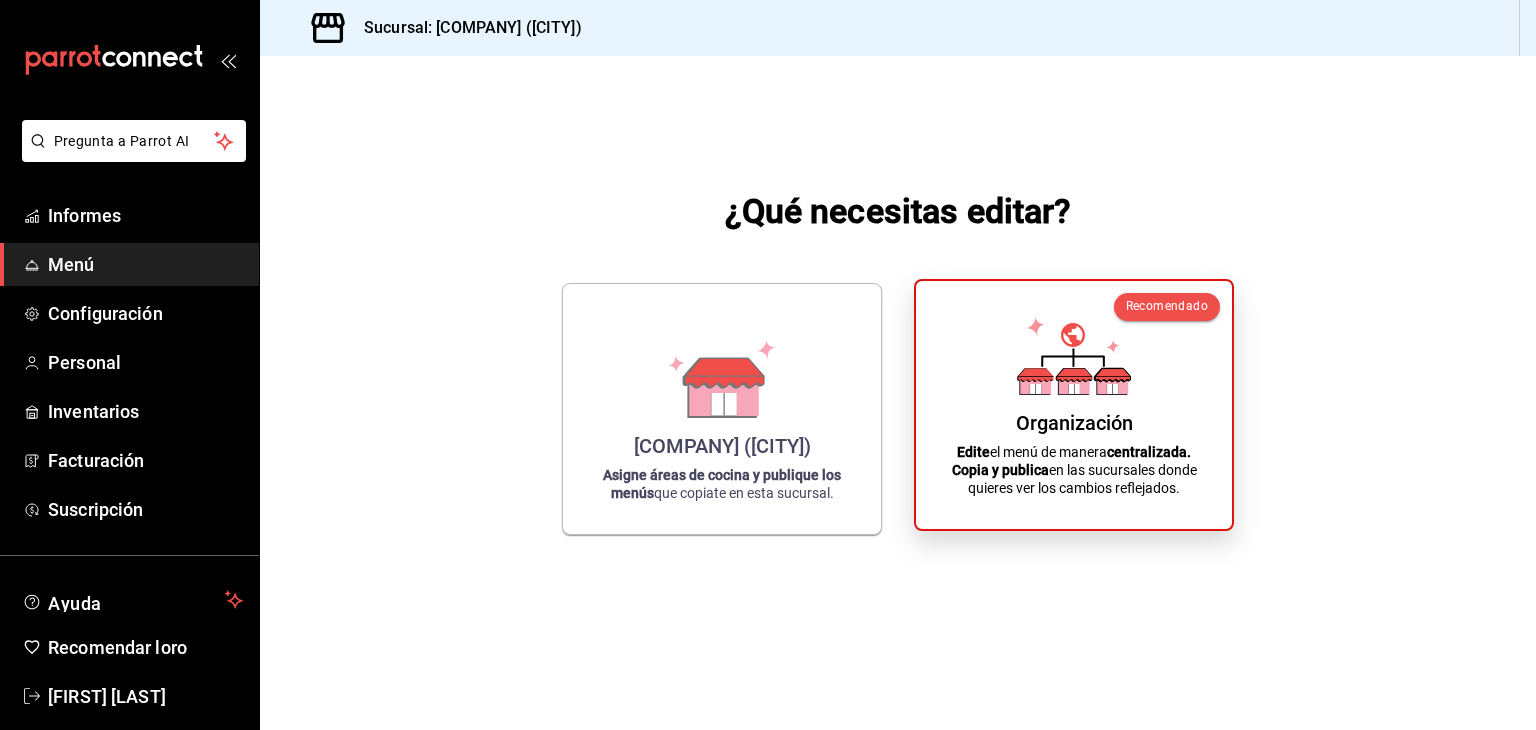 click on "en las sucursales donde quieres ver los cambios reflejados." at bounding box center (1082, 479) 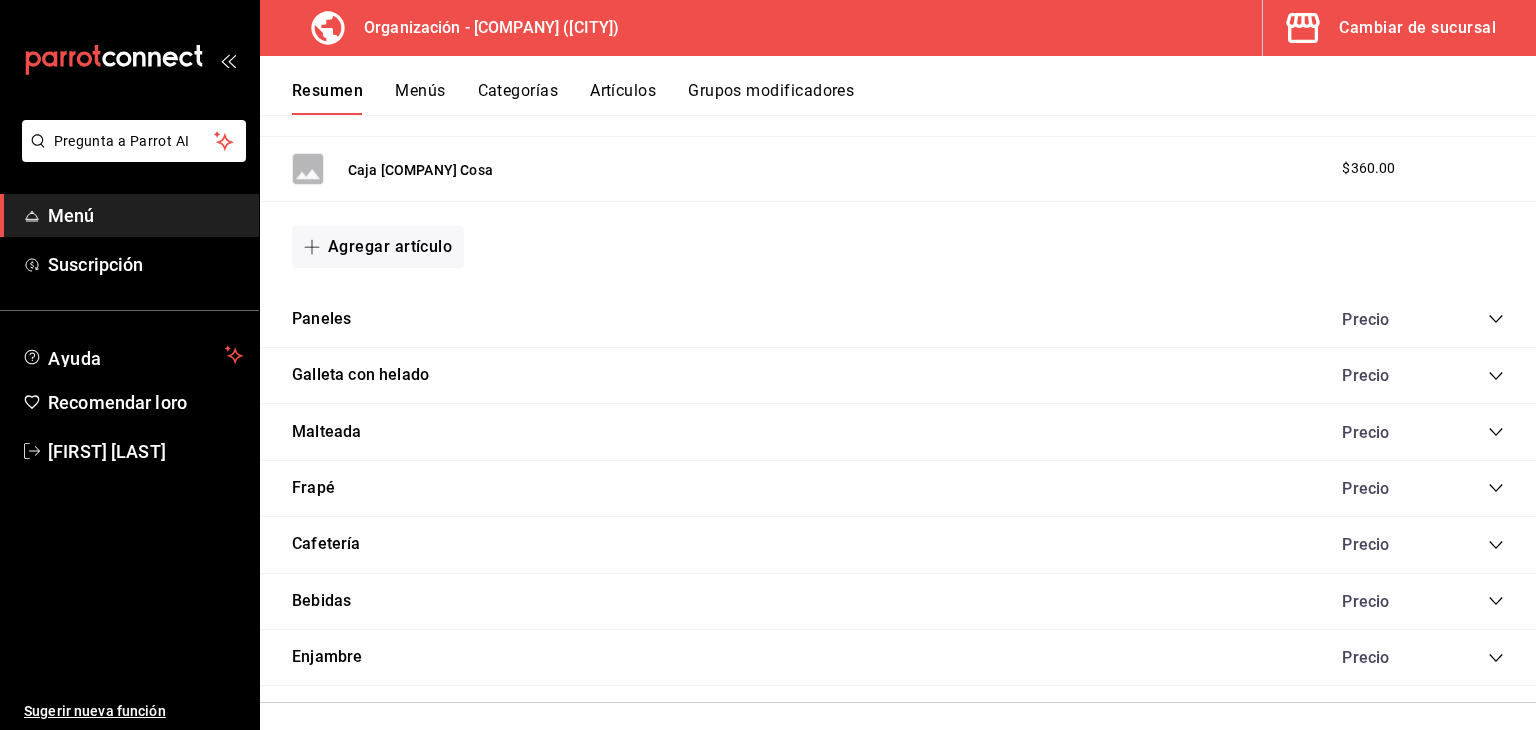 scroll, scrollTop: 1363, scrollLeft: 0, axis: vertical 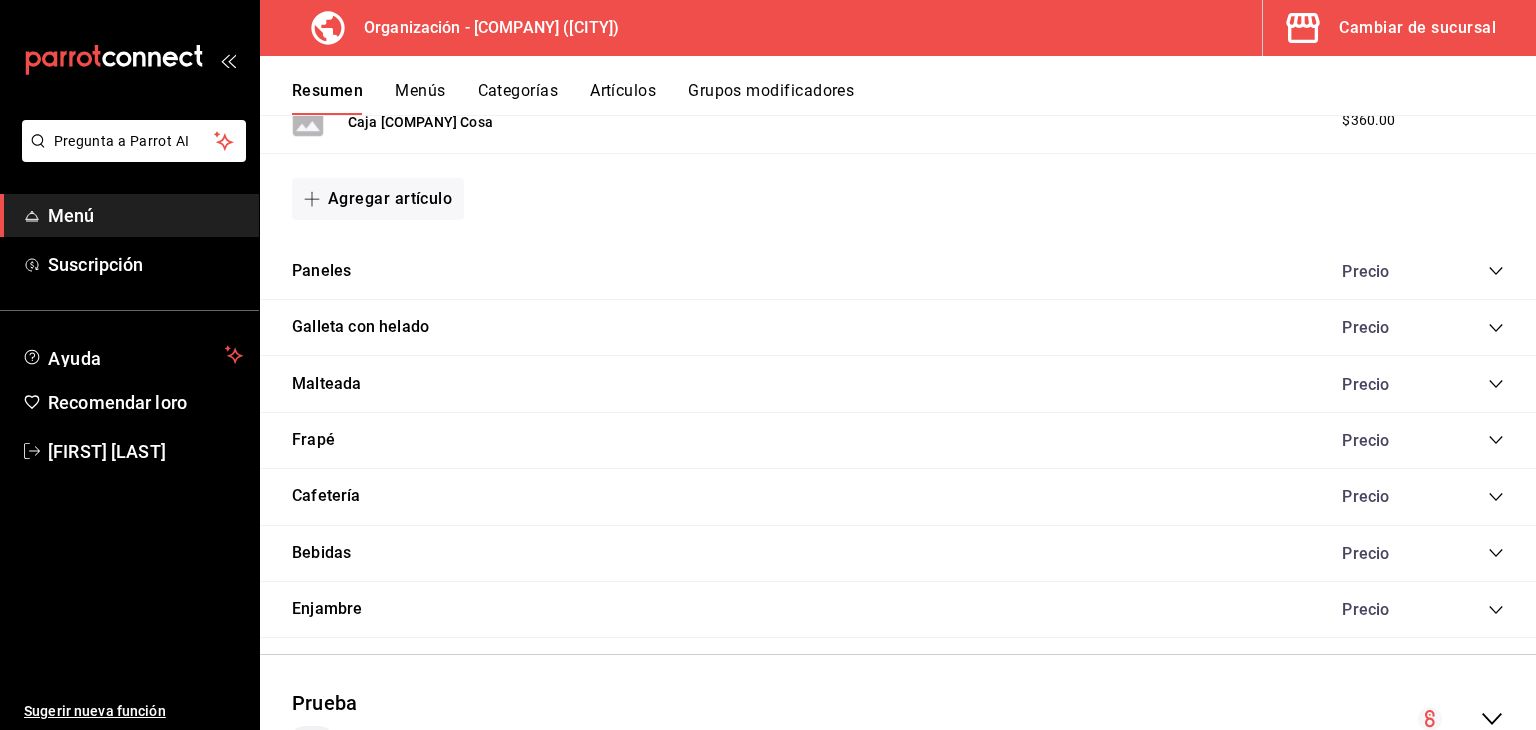 drag, startPoint x: 357, startPoint y: 497, endPoint x: 383, endPoint y: 497, distance: 26 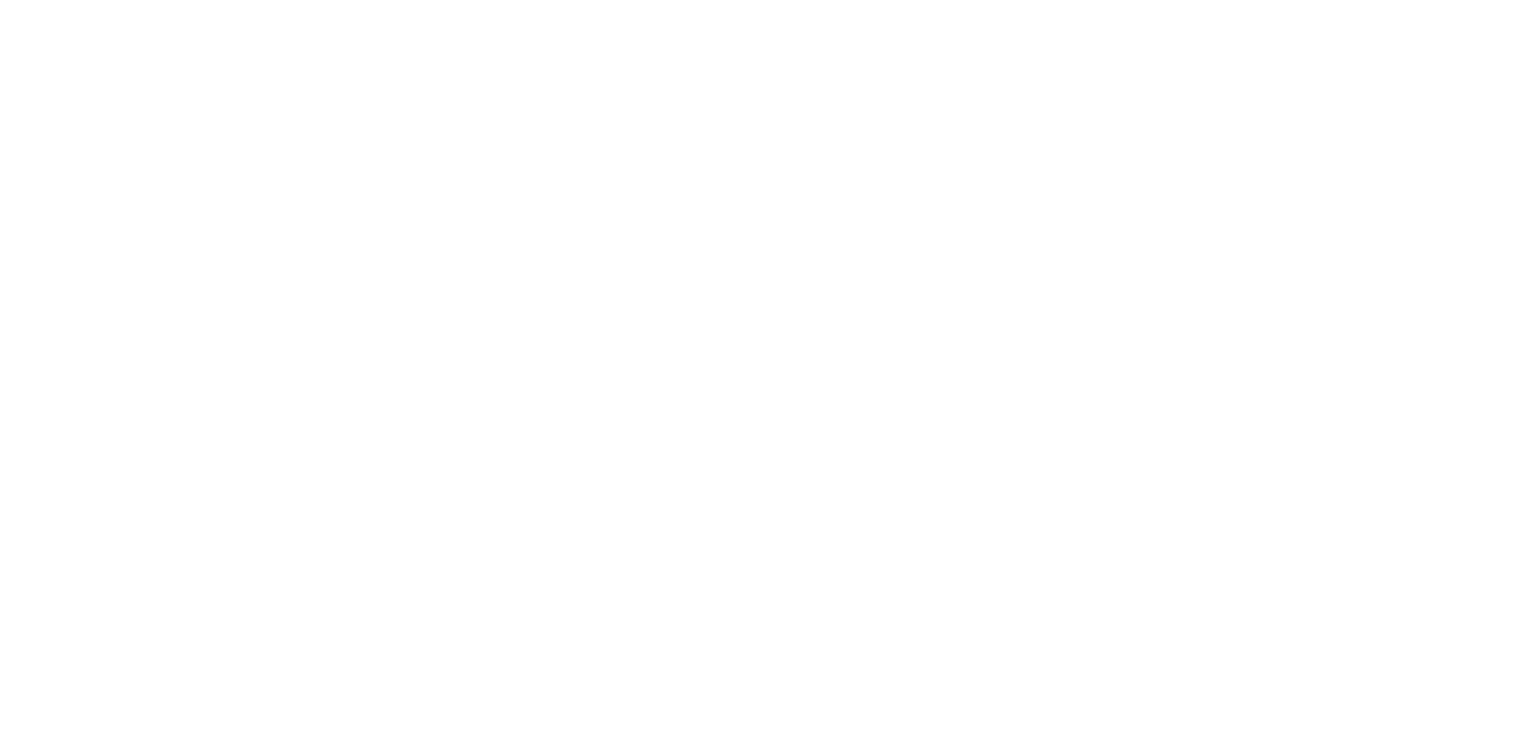 drag, startPoint x: 954, startPoint y: 277, endPoint x: 951, endPoint y: 266, distance: 11.401754 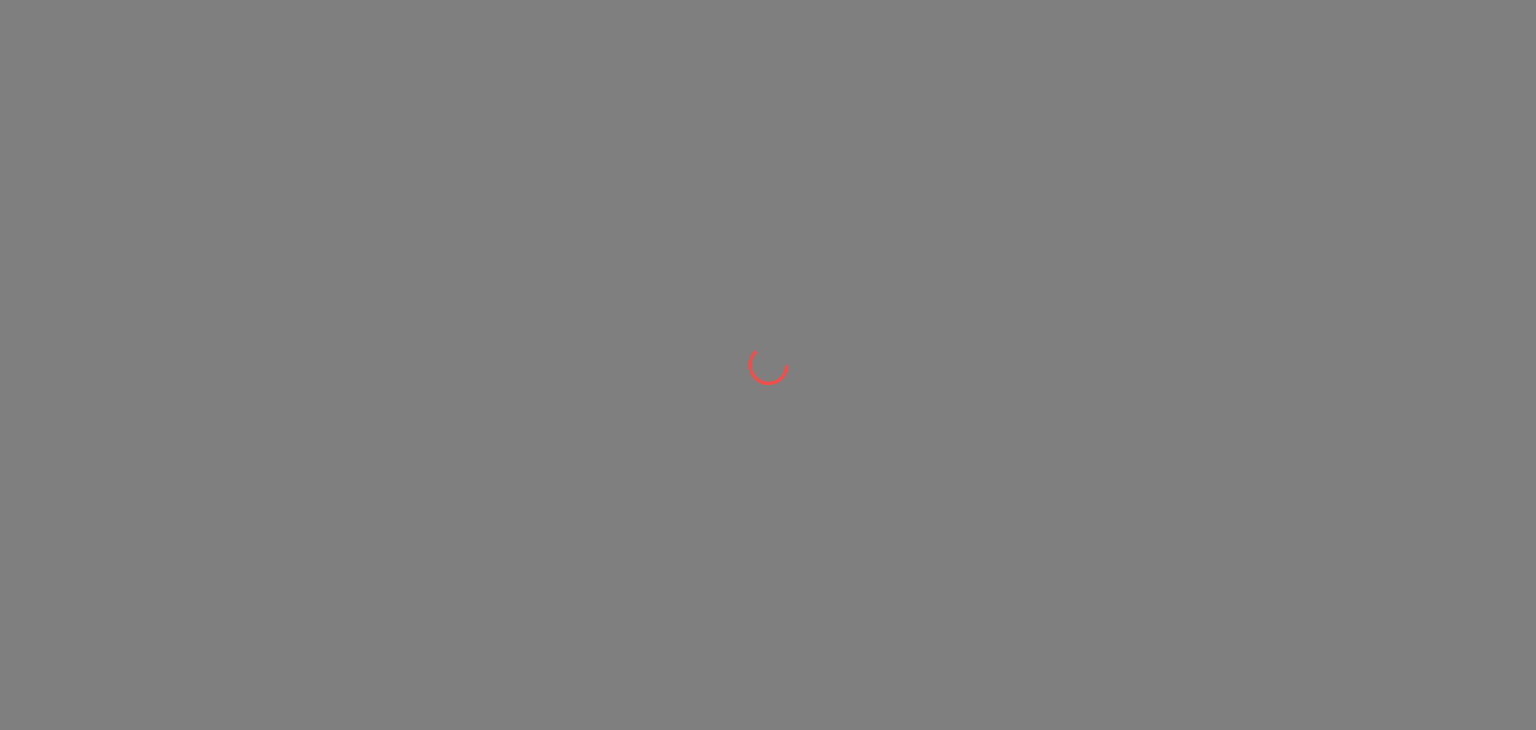 scroll, scrollTop: 0, scrollLeft: 0, axis: both 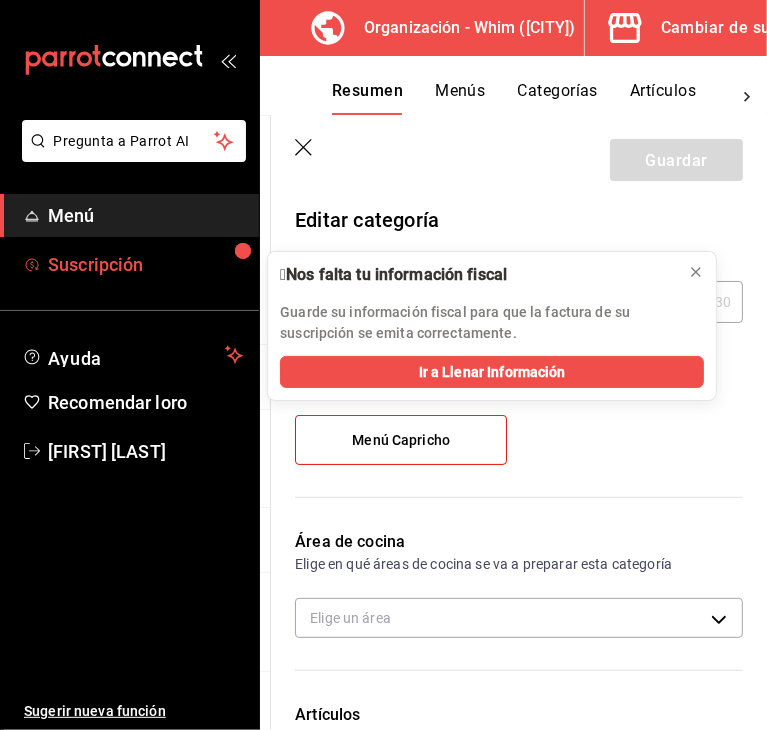 click on "Suscripción" at bounding box center (95, 264) 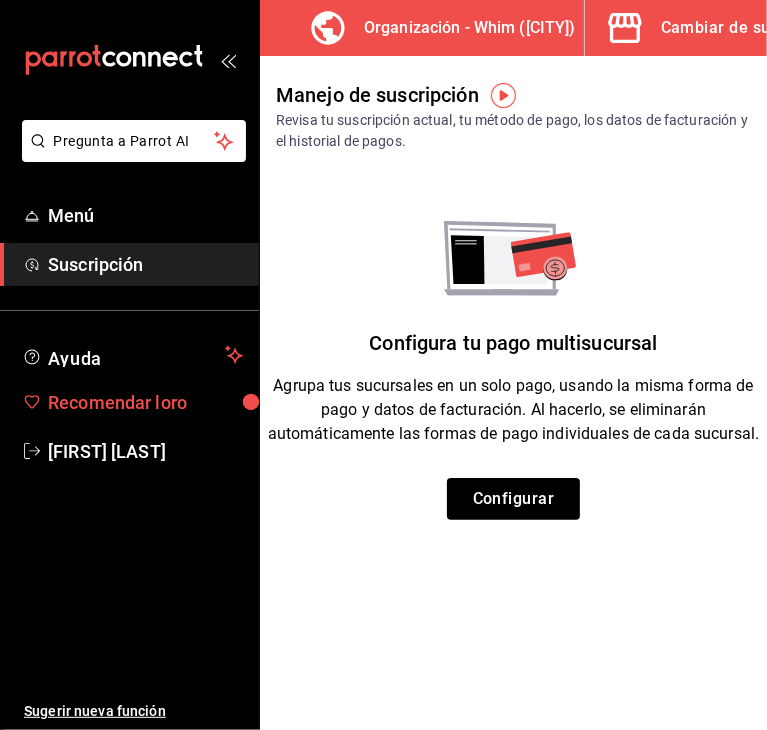 click on "Recomendar loro" at bounding box center (117, 402) 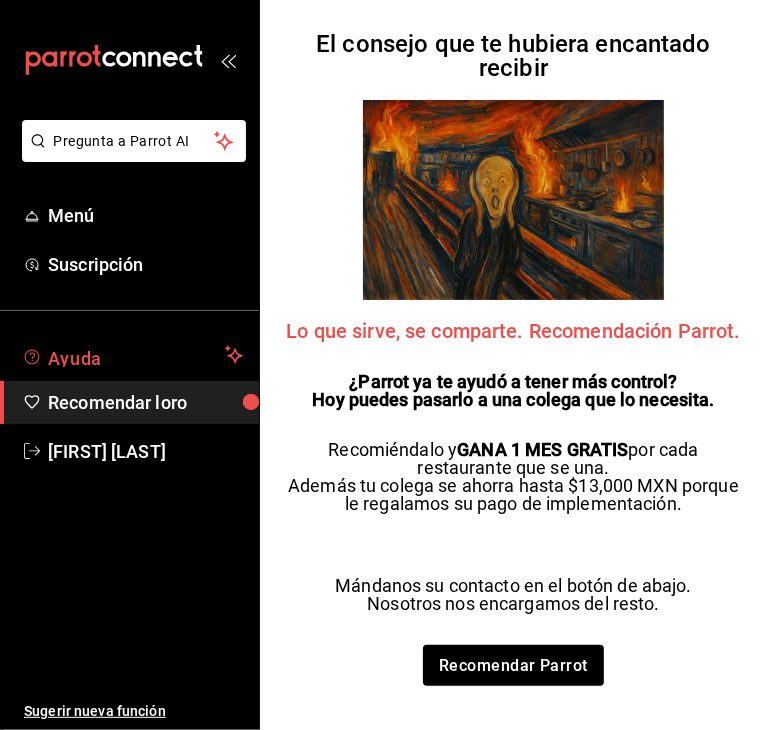 click on "Ayuda" at bounding box center [132, 355] 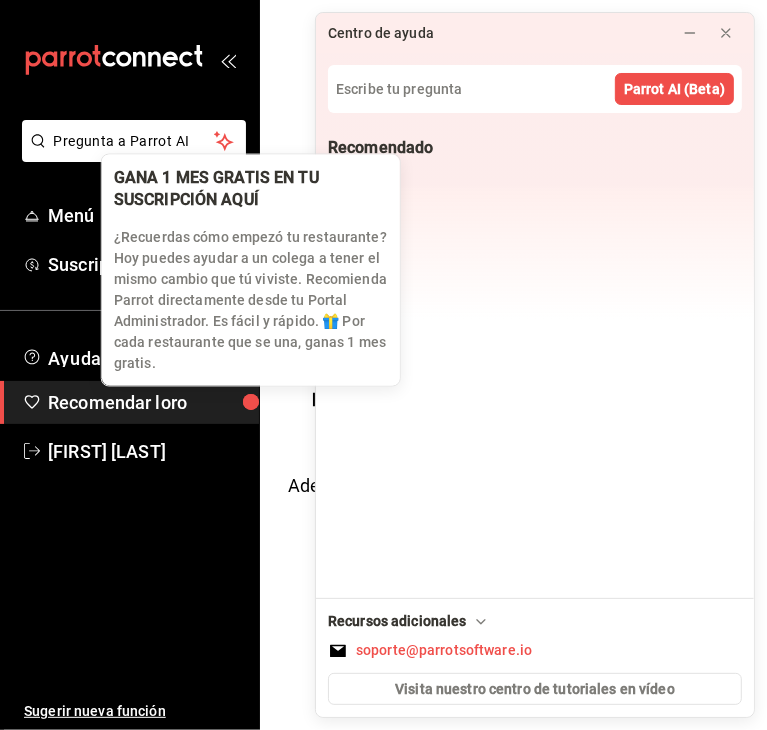 click at bounding box center [251, 402] 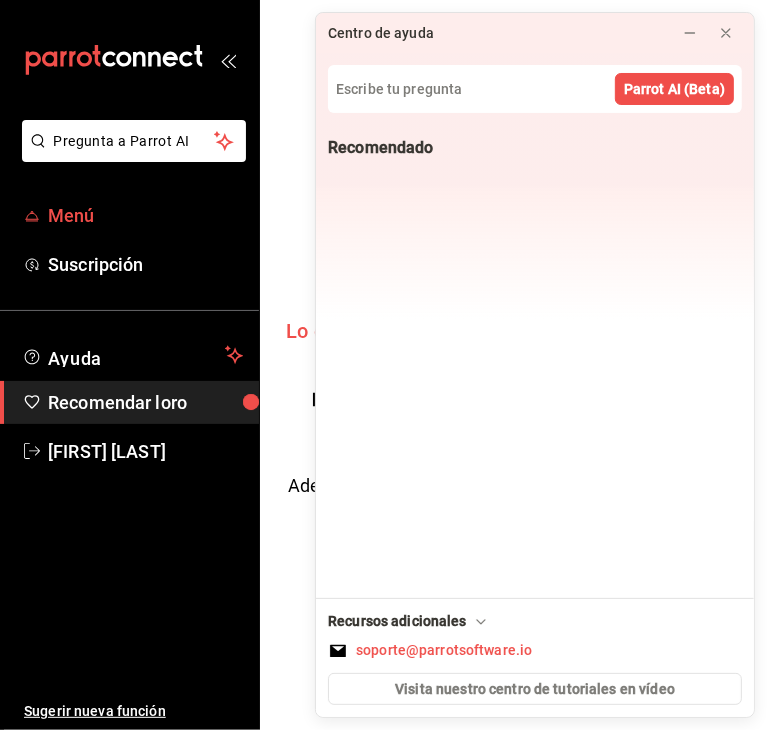 click on "Menú" at bounding box center [71, 215] 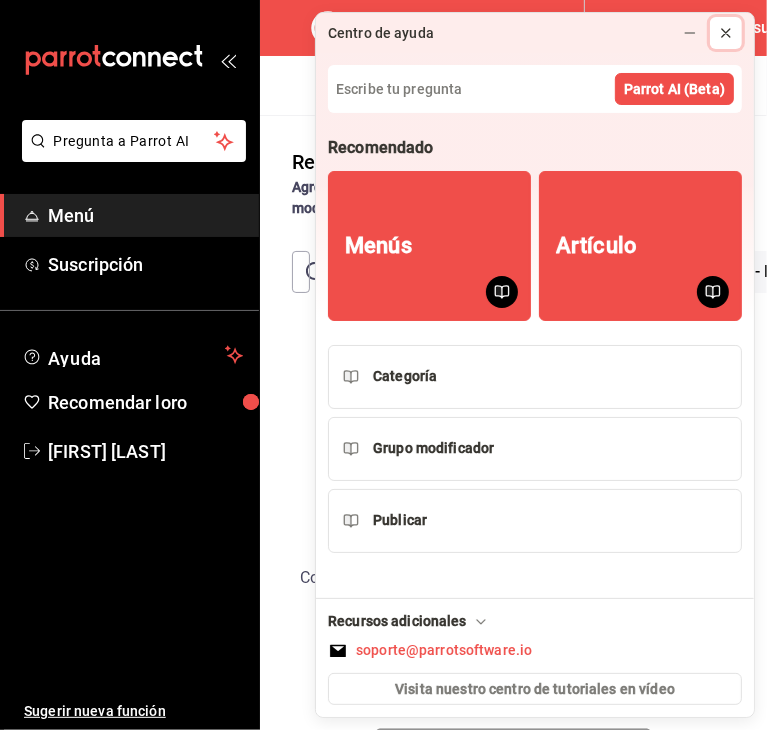click 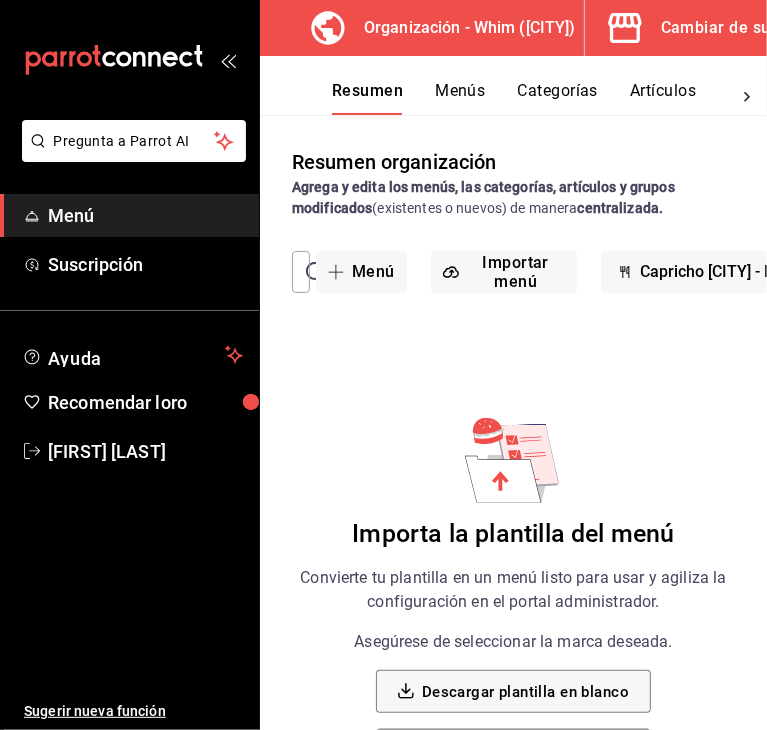 click on "Resumen organización Agrega y edita los menús, las categorías, artículos y grupos modificados  (existentes o nuevos) de manera  centralizada. ​ ​ Menú Importar menú Capricho CDMX - Borrador Importa la plantilla del menú Convierte tu plantilla en un menú listo para usar y agiliza la configuración en el portal administrador. Asegúrese de seleccionar la marca deseada. Descargar plantilla en blanco Importar plantilla de menú Descargar plantilla de ejemplo" at bounding box center (513, 438) 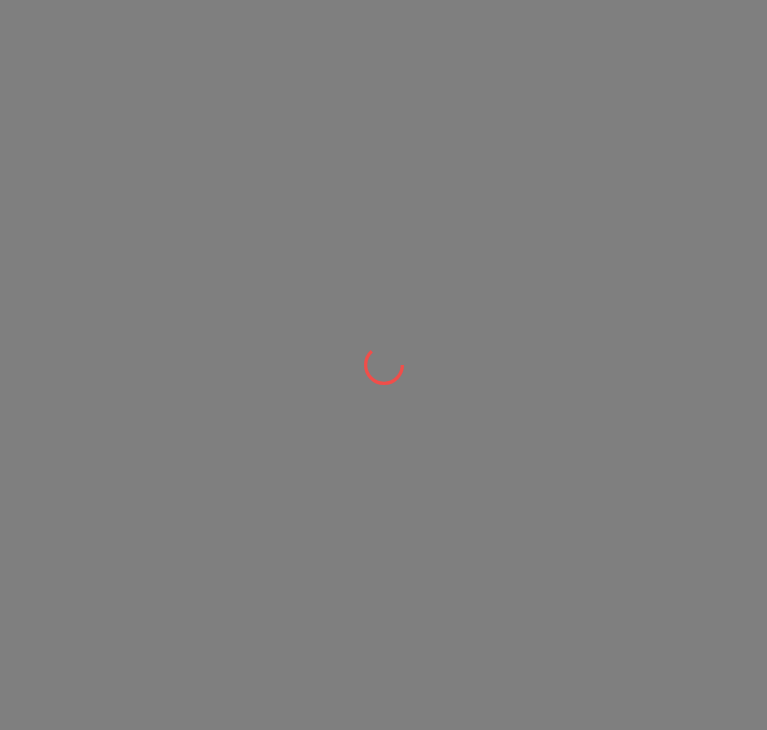 scroll, scrollTop: 0, scrollLeft: 0, axis: both 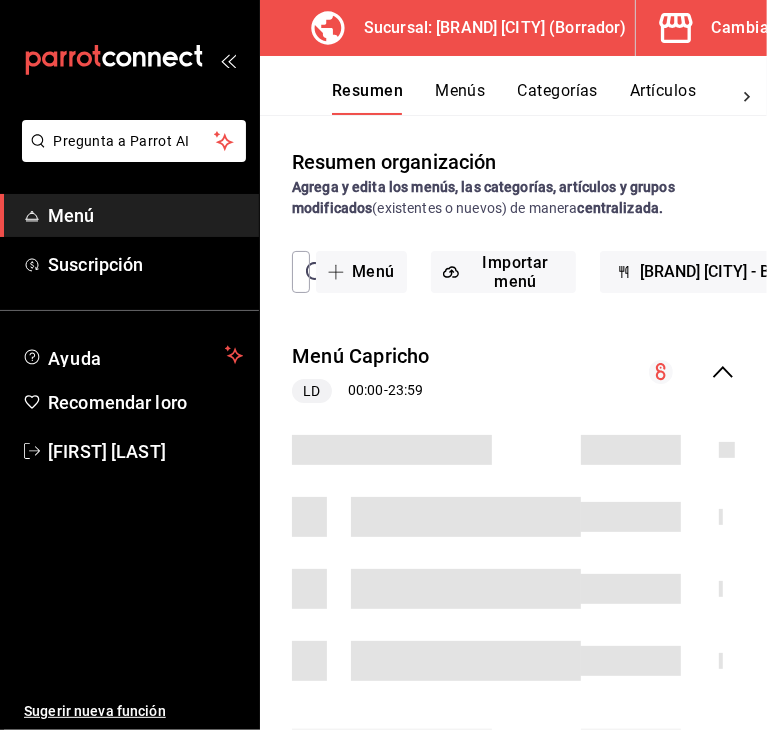 click on "Menú" at bounding box center (145, 215) 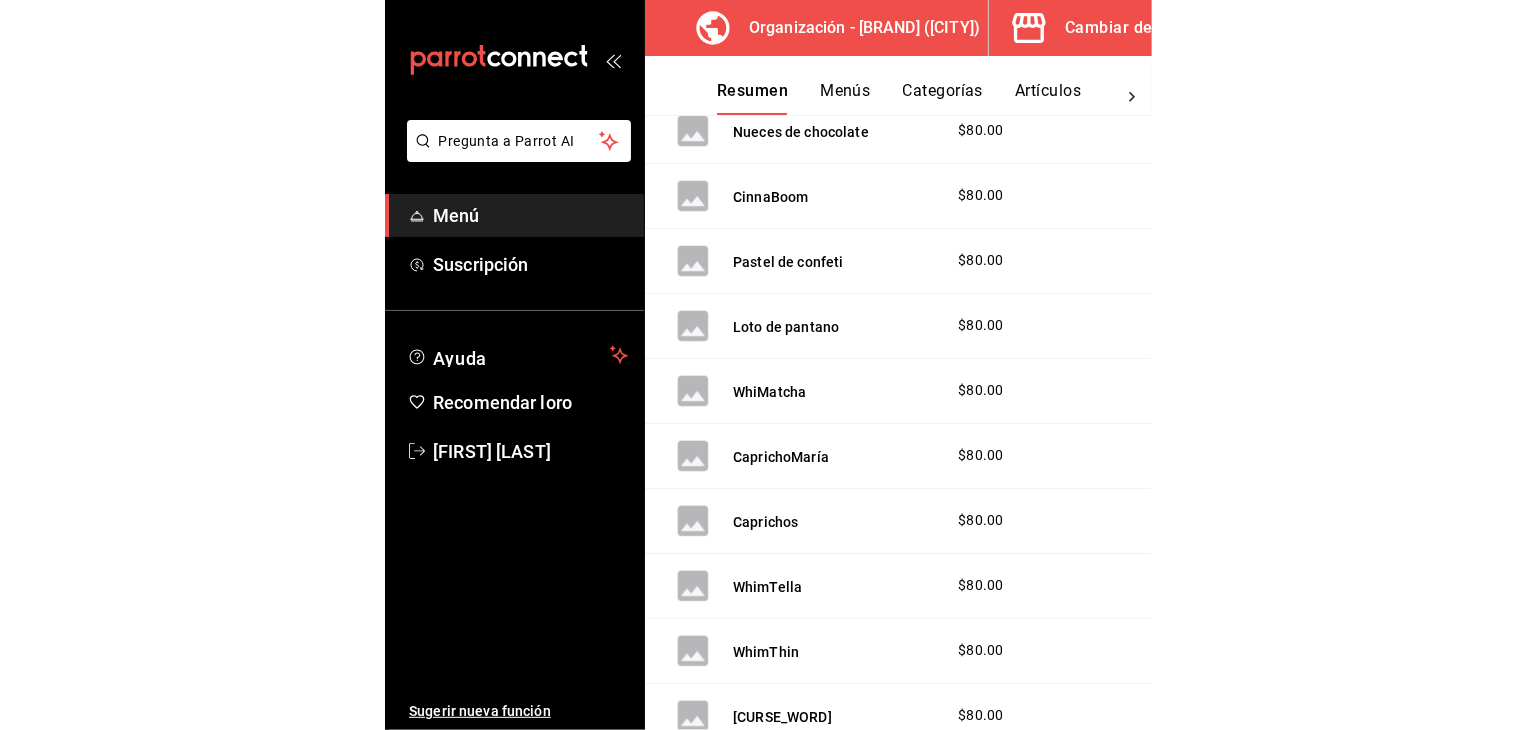 scroll, scrollTop: 600, scrollLeft: 0, axis: vertical 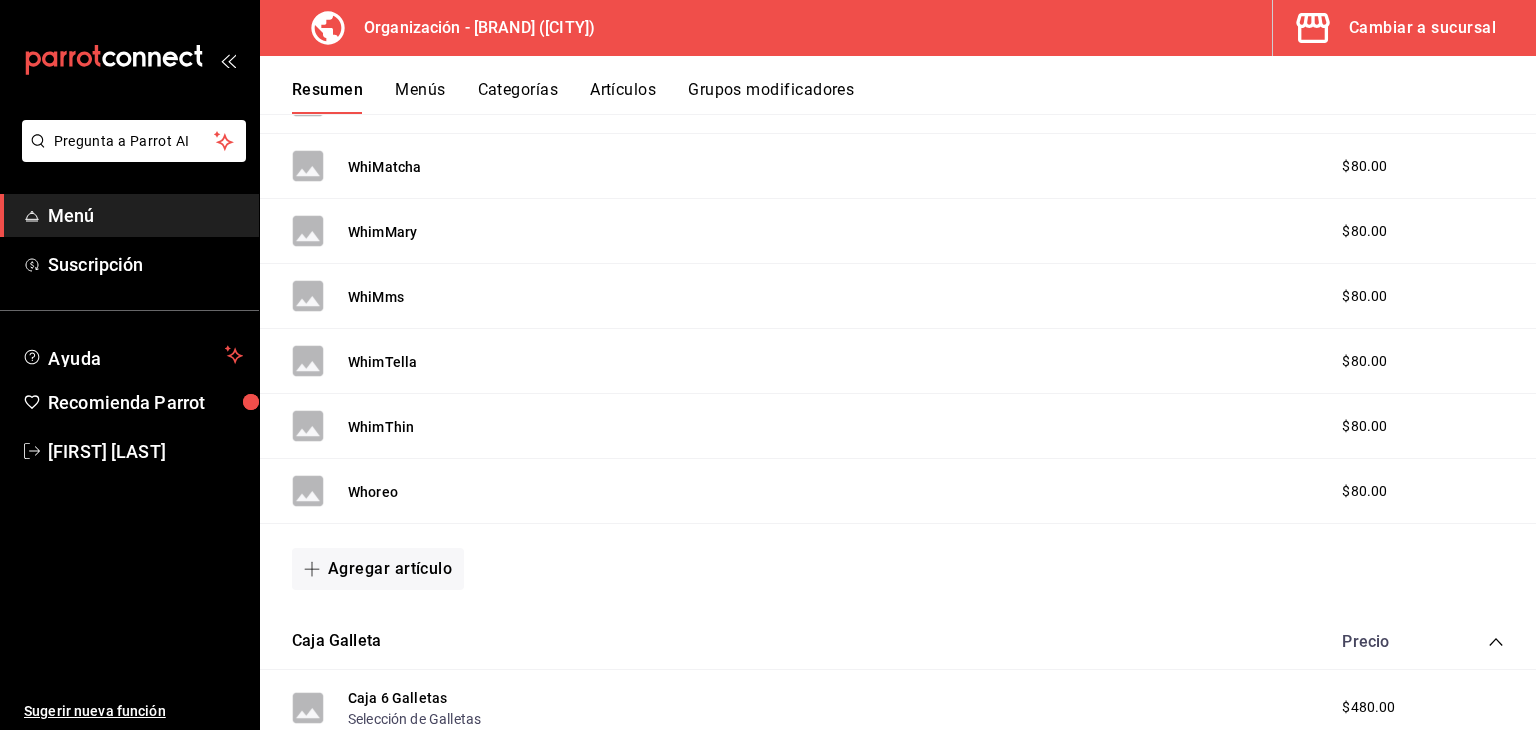 click on "Menú" at bounding box center (145, 215) 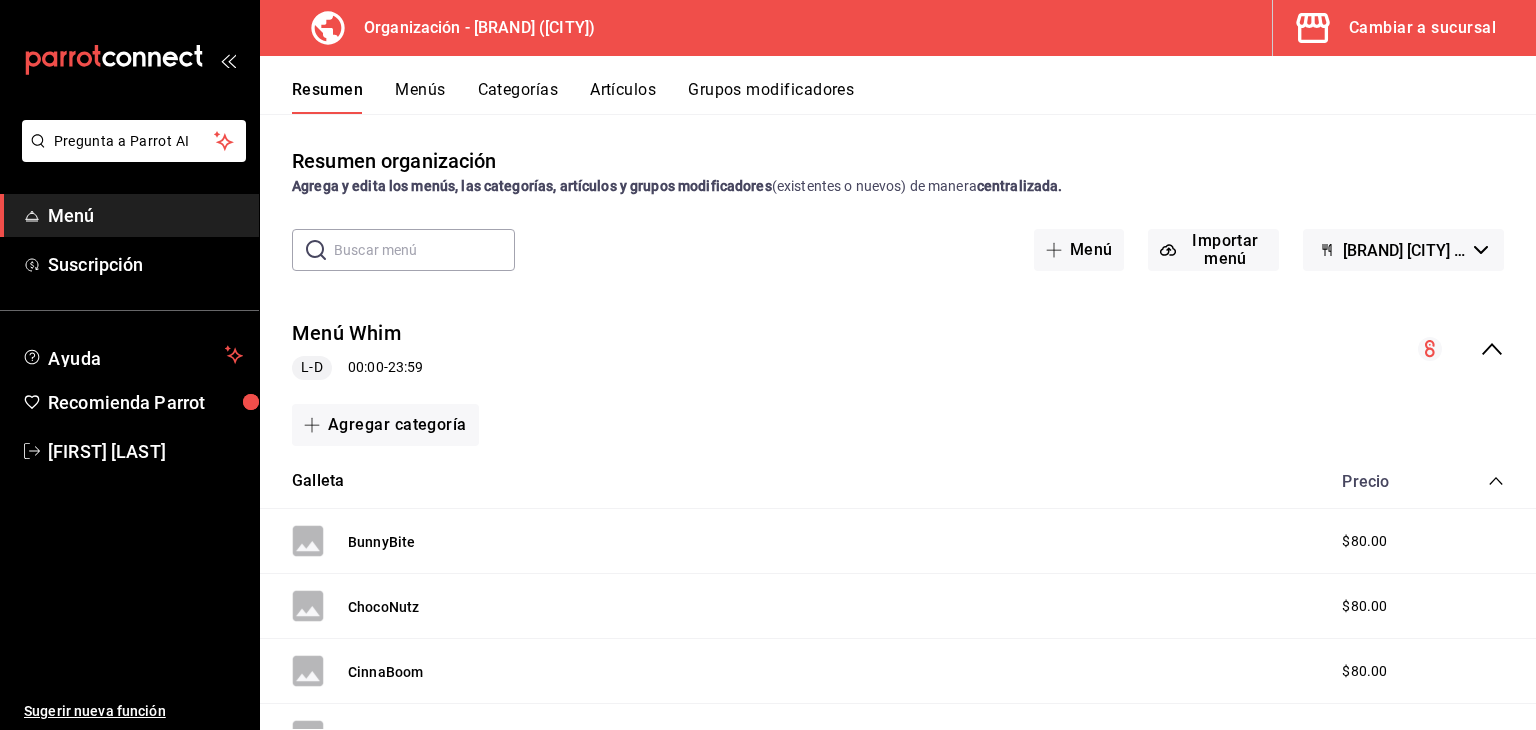click on "Menú" at bounding box center [145, 215] 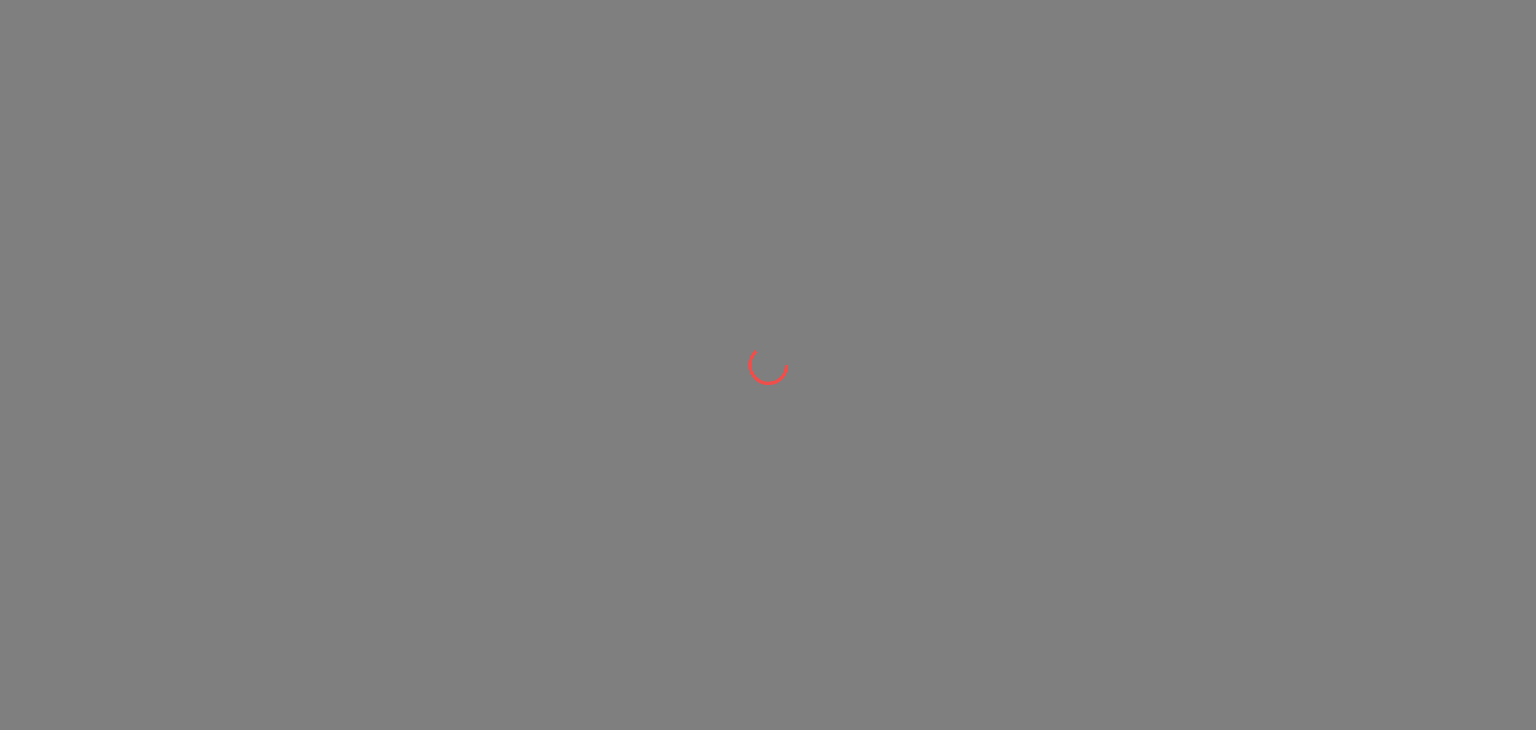 scroll, scrollTop: 0, scrollLeft: 0, axis: both 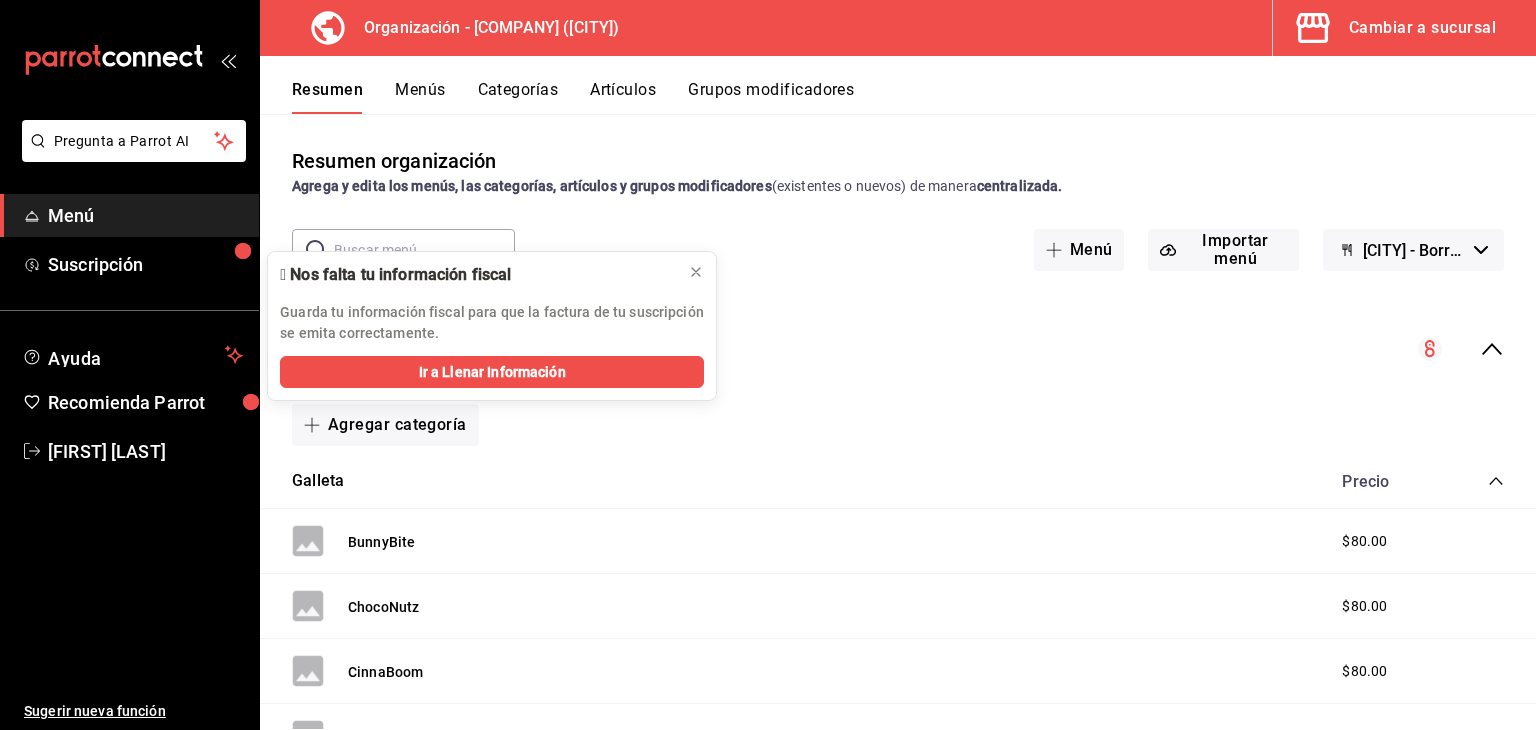 click on "Menú" at bounding box center [145, 215] 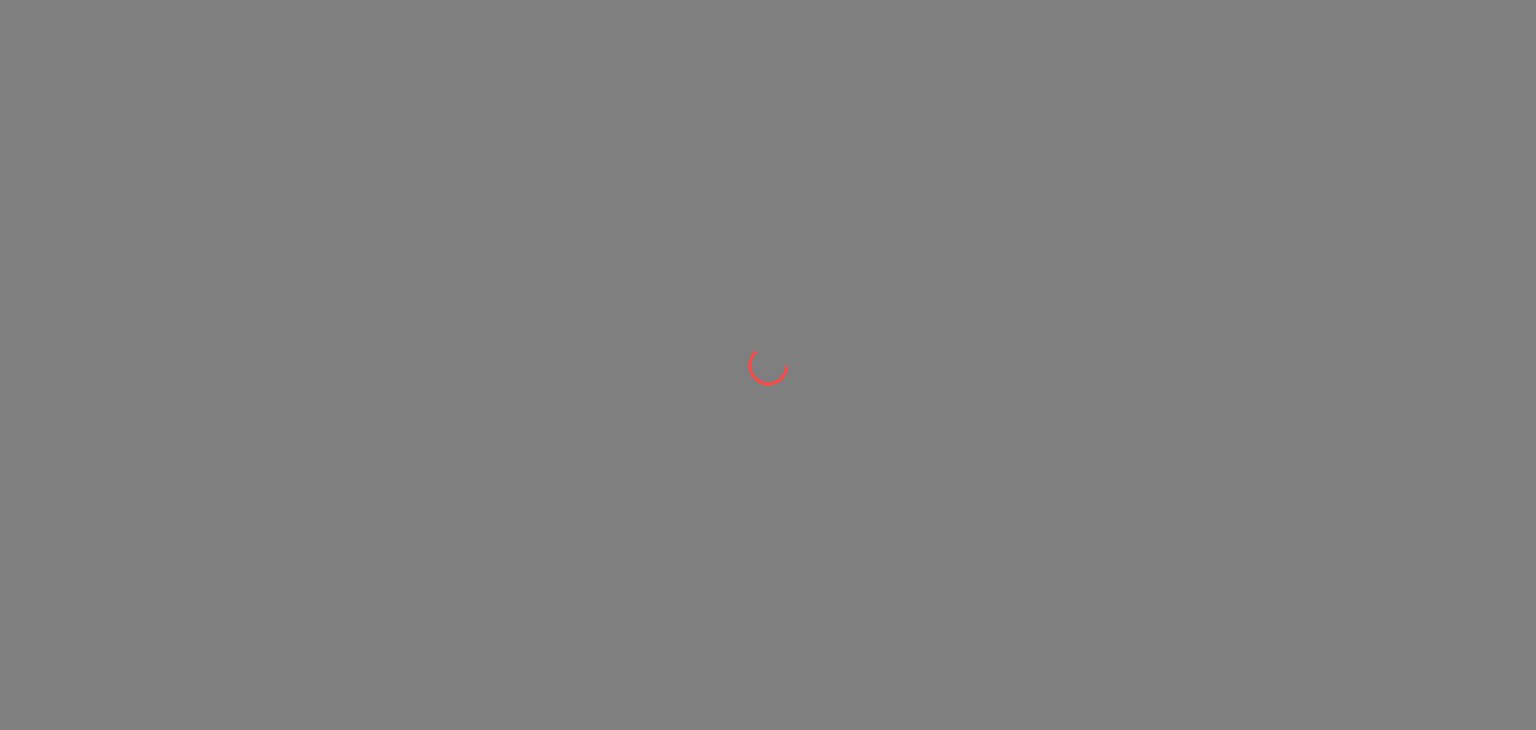 scroll, scrollTop: 0, scrollLeft: 0, axis: both 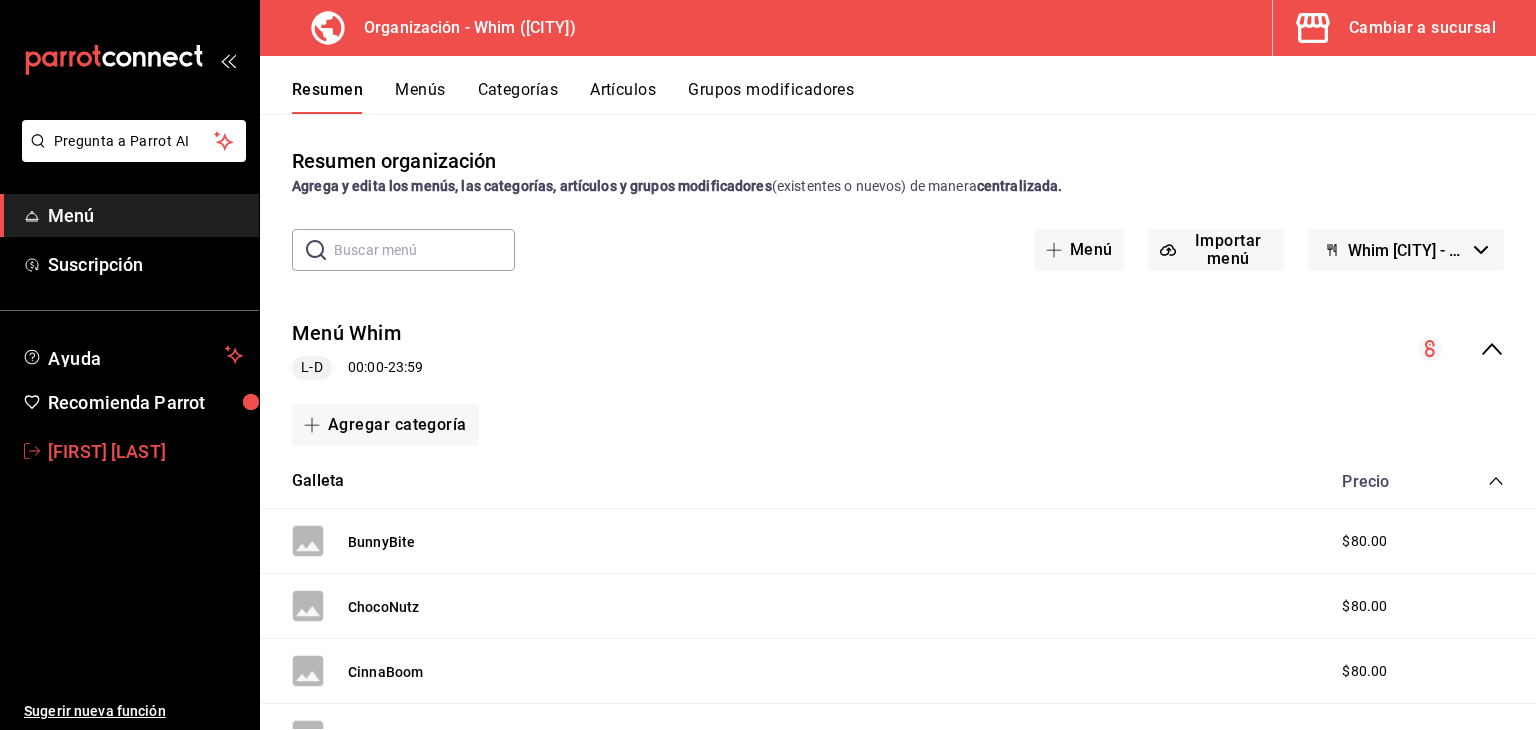 click on "[FIRST] [LAST]" at bounding box center (145, 451) 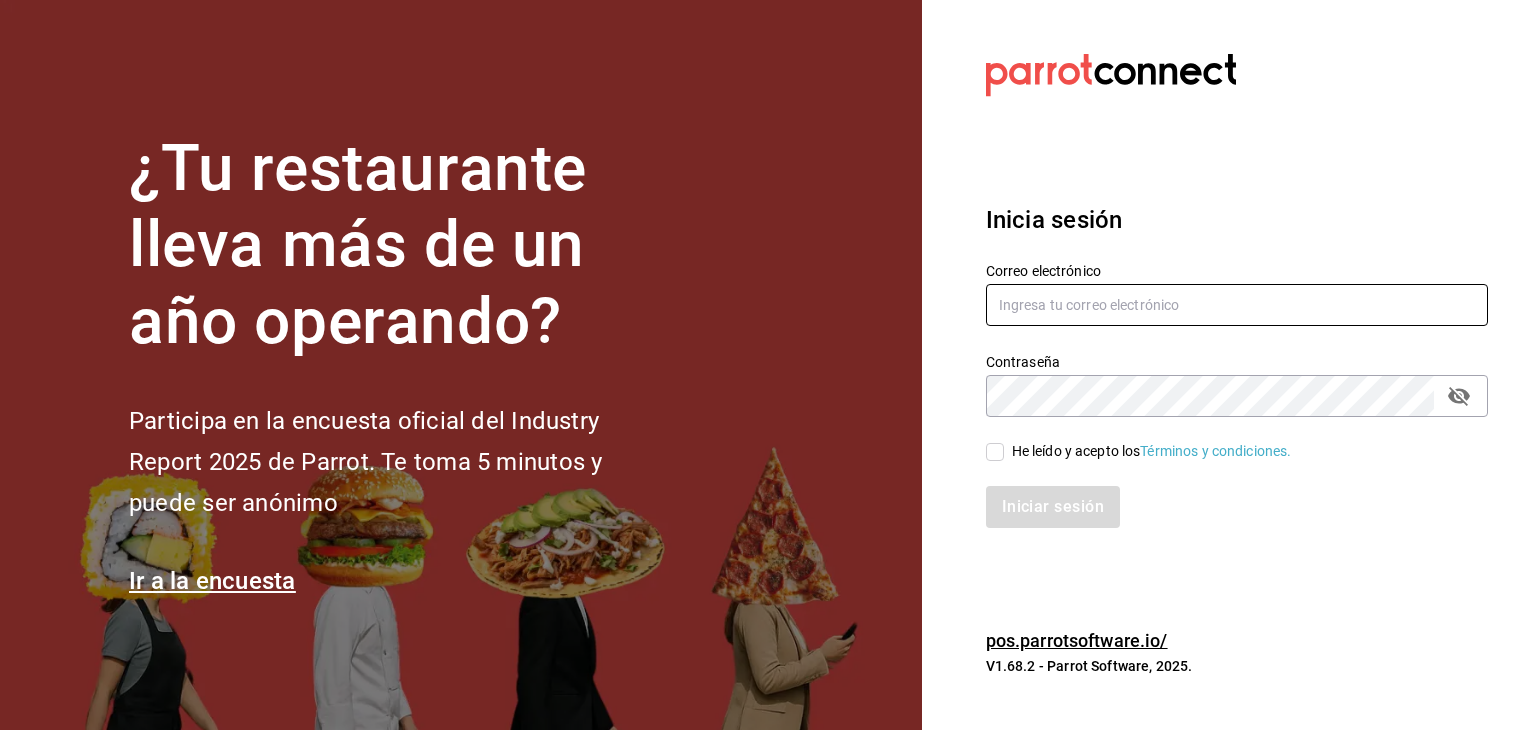 click at bounding box center (1237, 305) 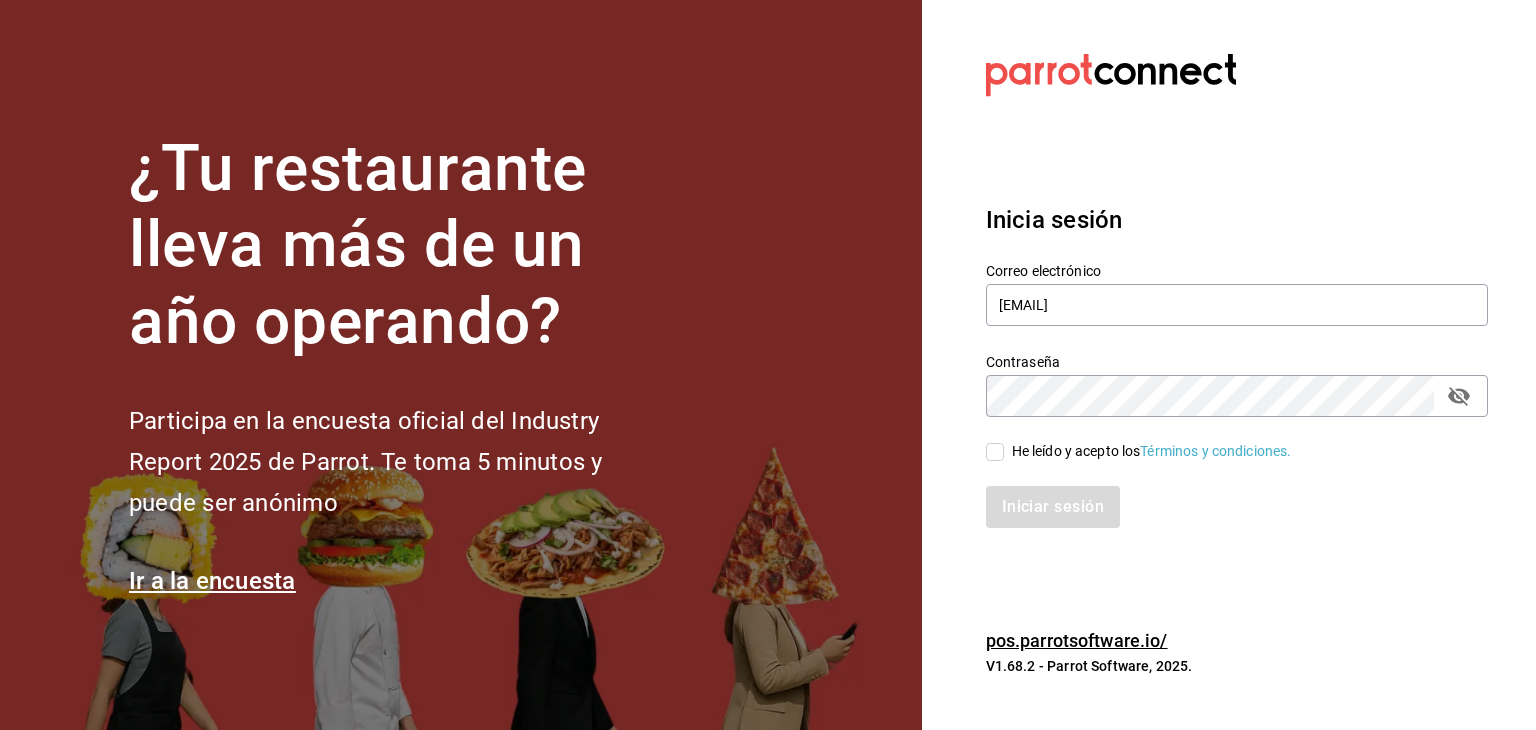 click on "Correo electrónico [EMAIL] Contraseña Contraseña He leído y acepto los Términos y condiciones. Iniciar sesión" at bounding box center [1225, 383] 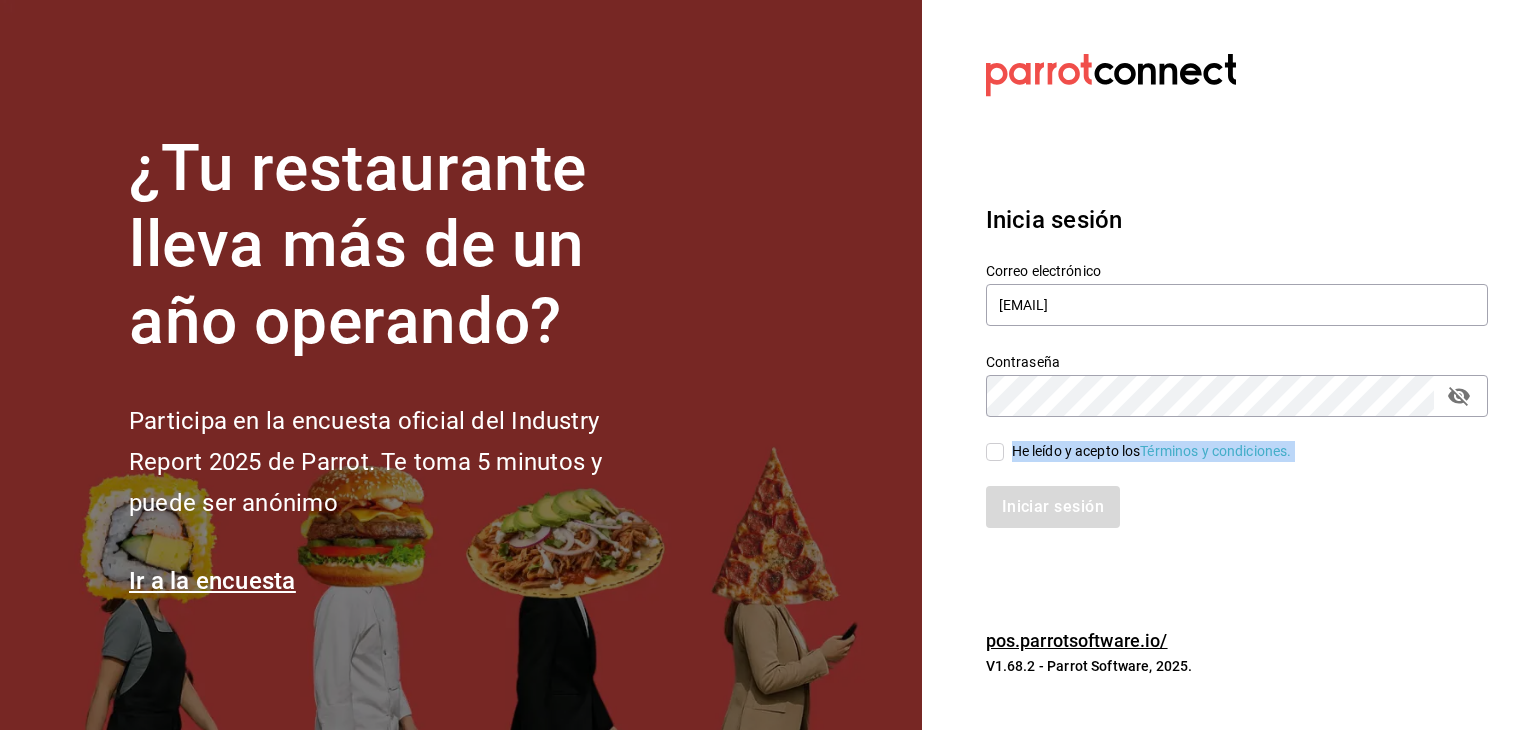 click on "He leído y acepto los  Términos y condiciones." at bounding box center (995, 452) 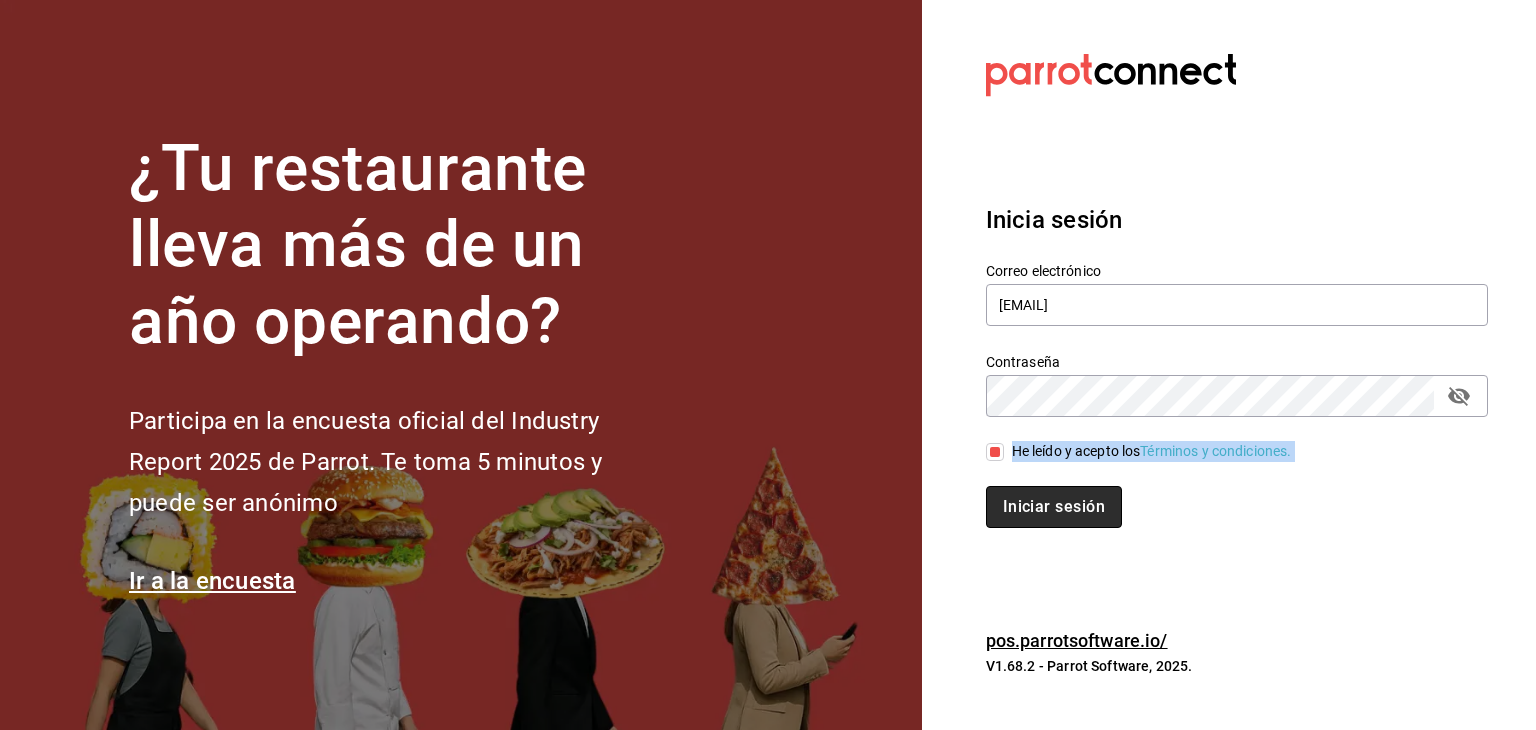 click on "Iniciar sesión" at bounding box center (1054, 507) 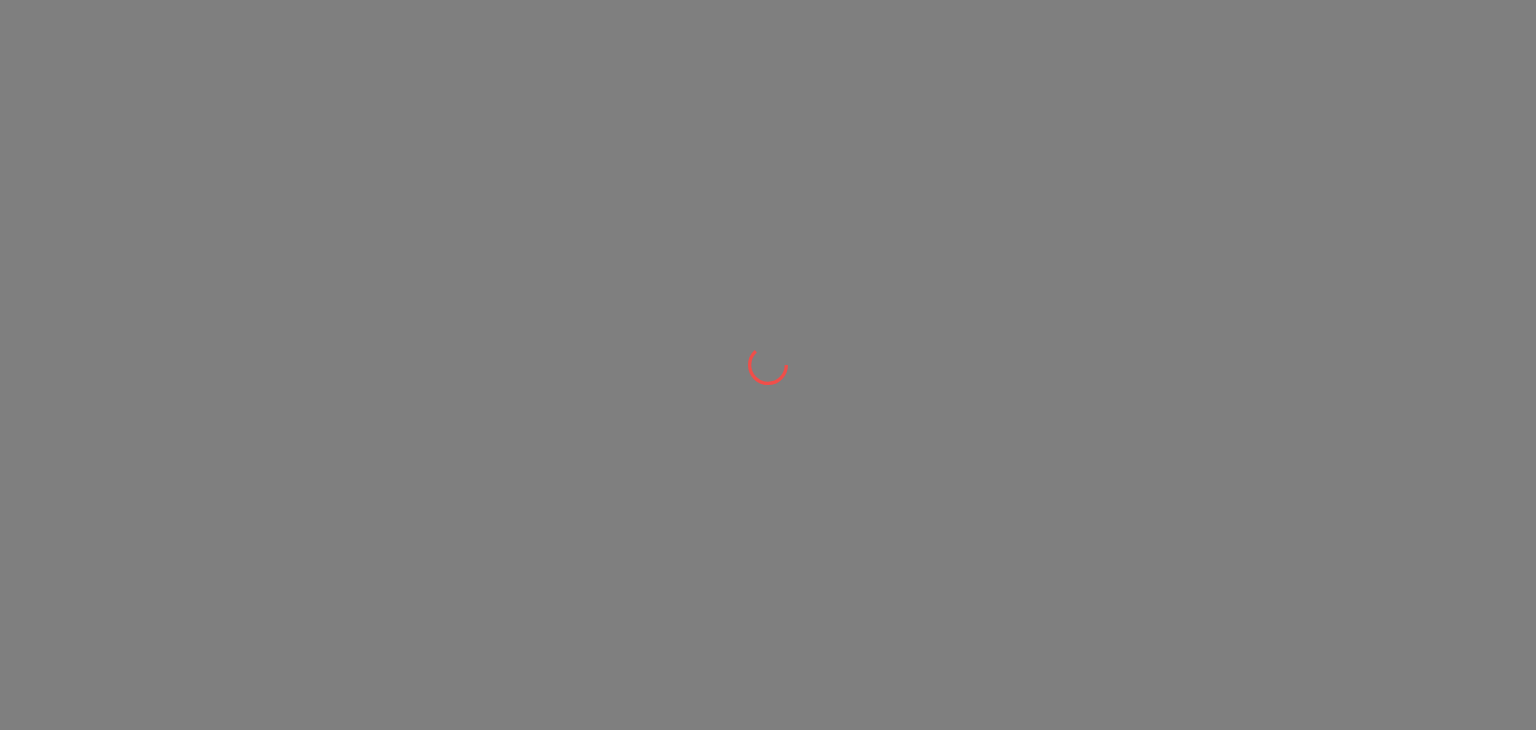 scroll, scrollTop: 0, scrollLeft: 0, axis: both 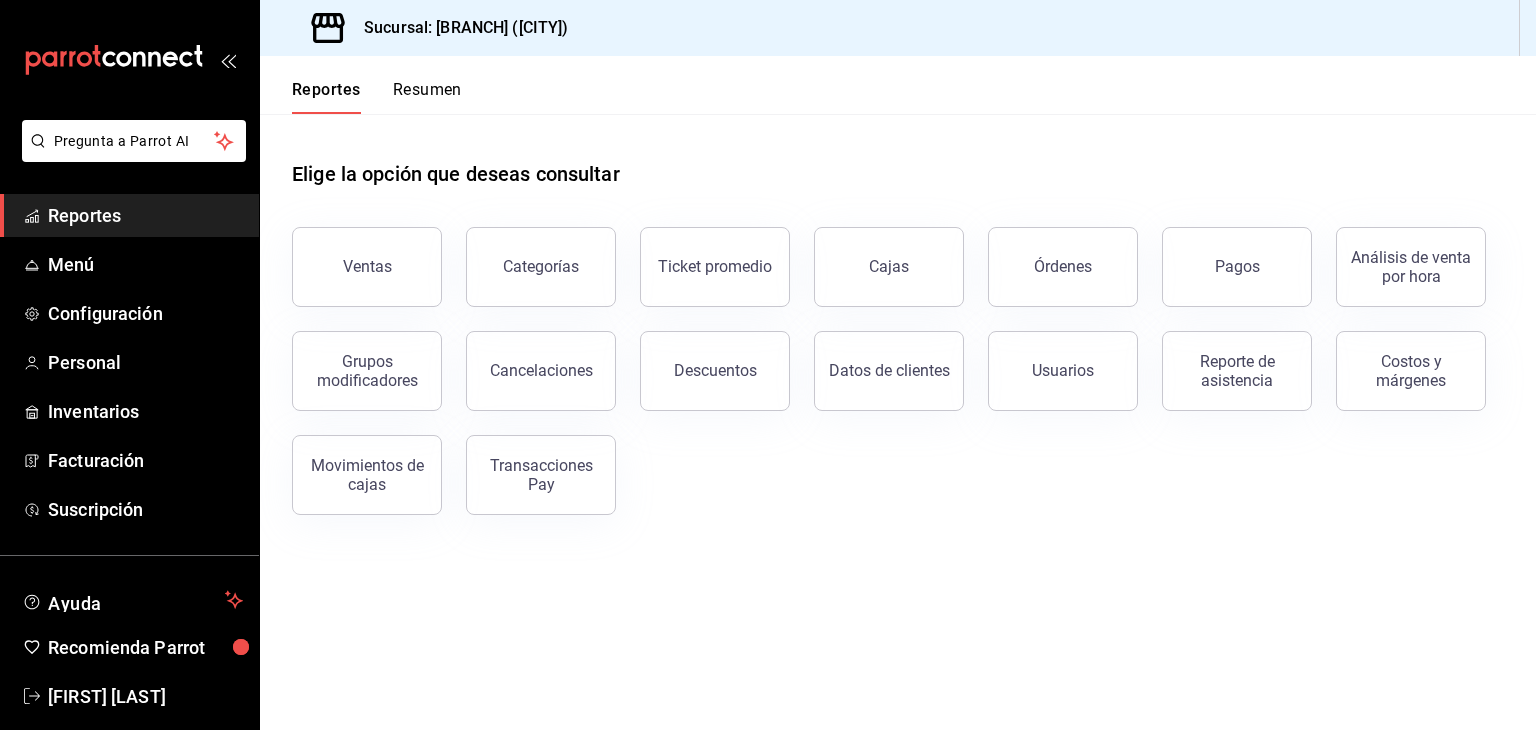 click on "Sucursal: Whim ([CITY])" at bounding box center (898, 28) 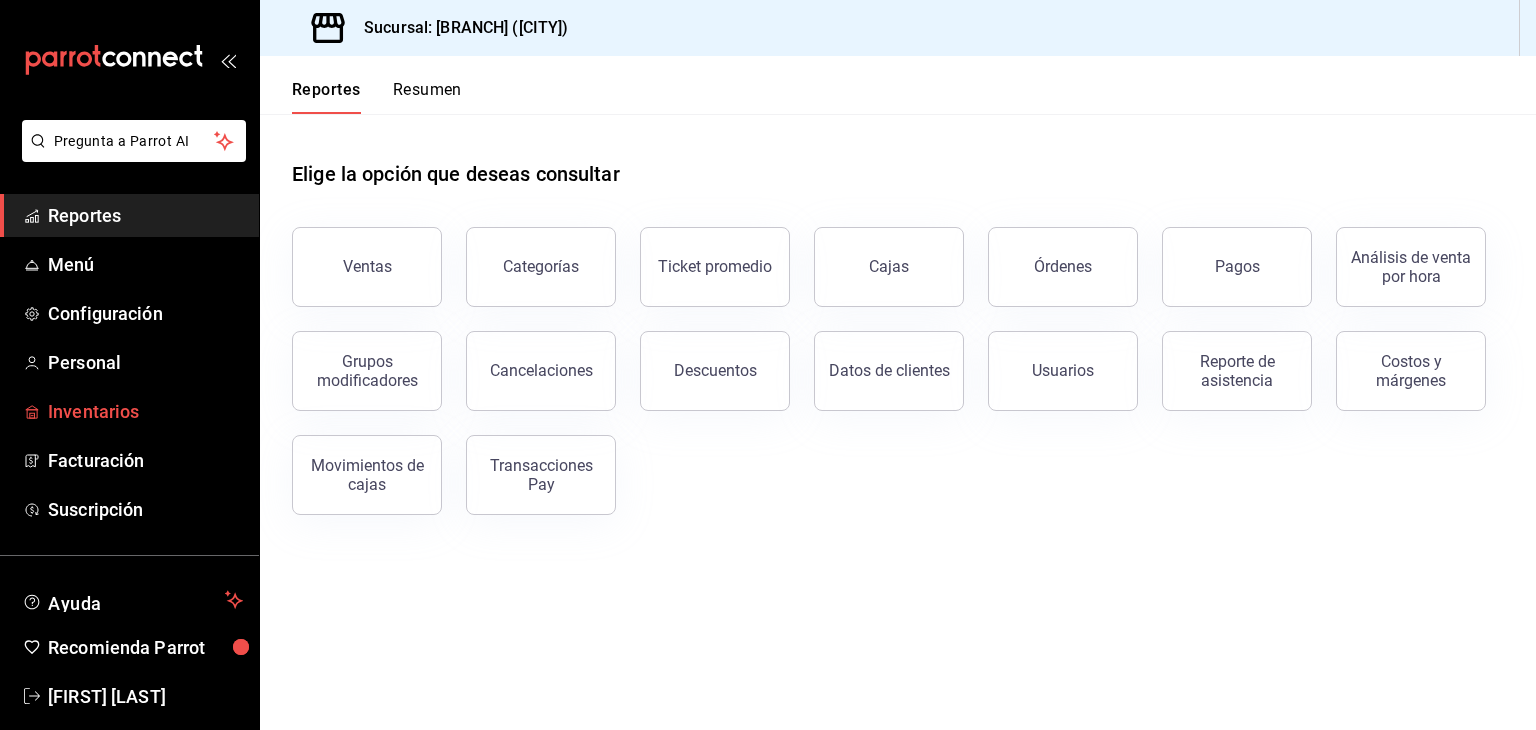 click on "Inventarios" at bounding box center [145, 411] 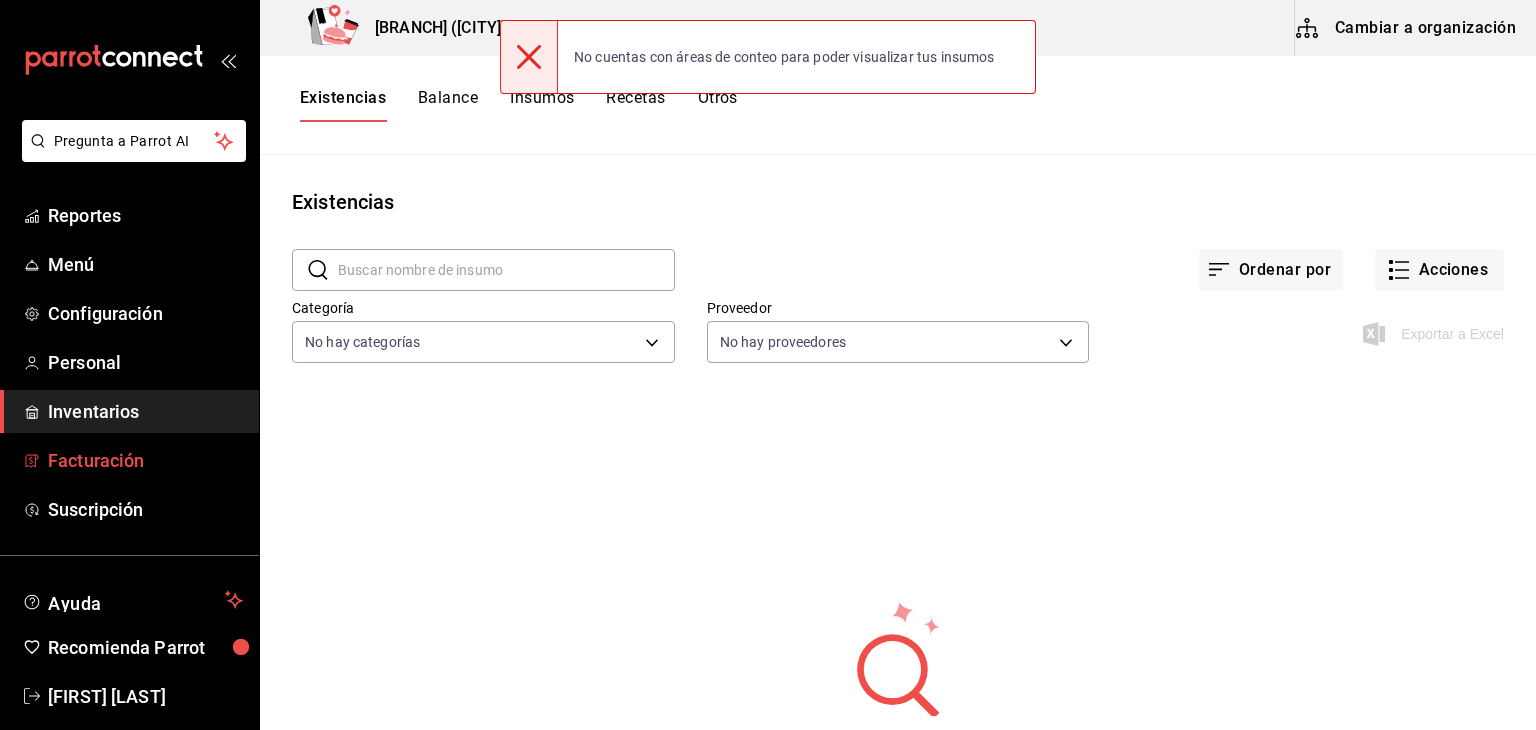 click on "Facturación" at bounding box center [145, 460] 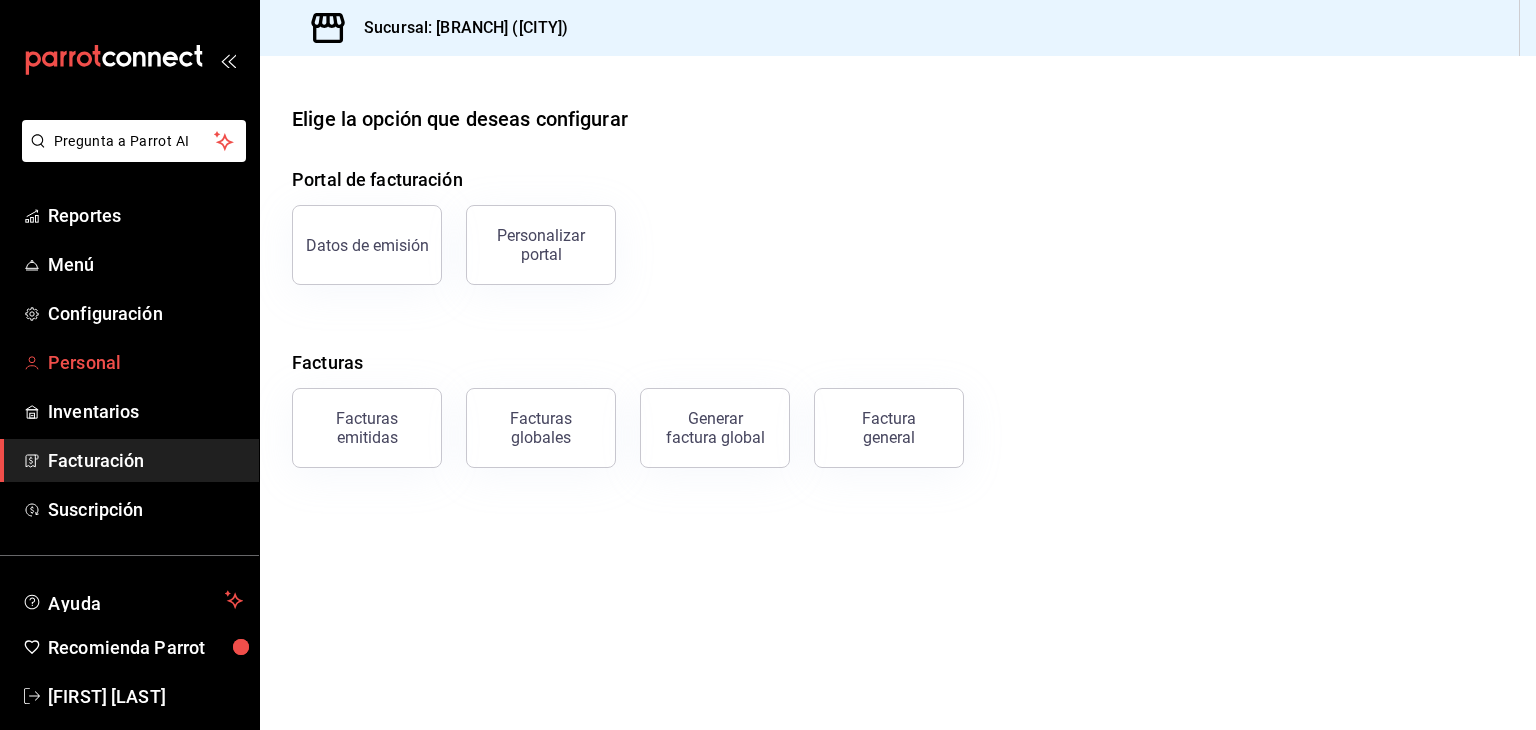 click on "Personal" at bounding box center [145, 362] 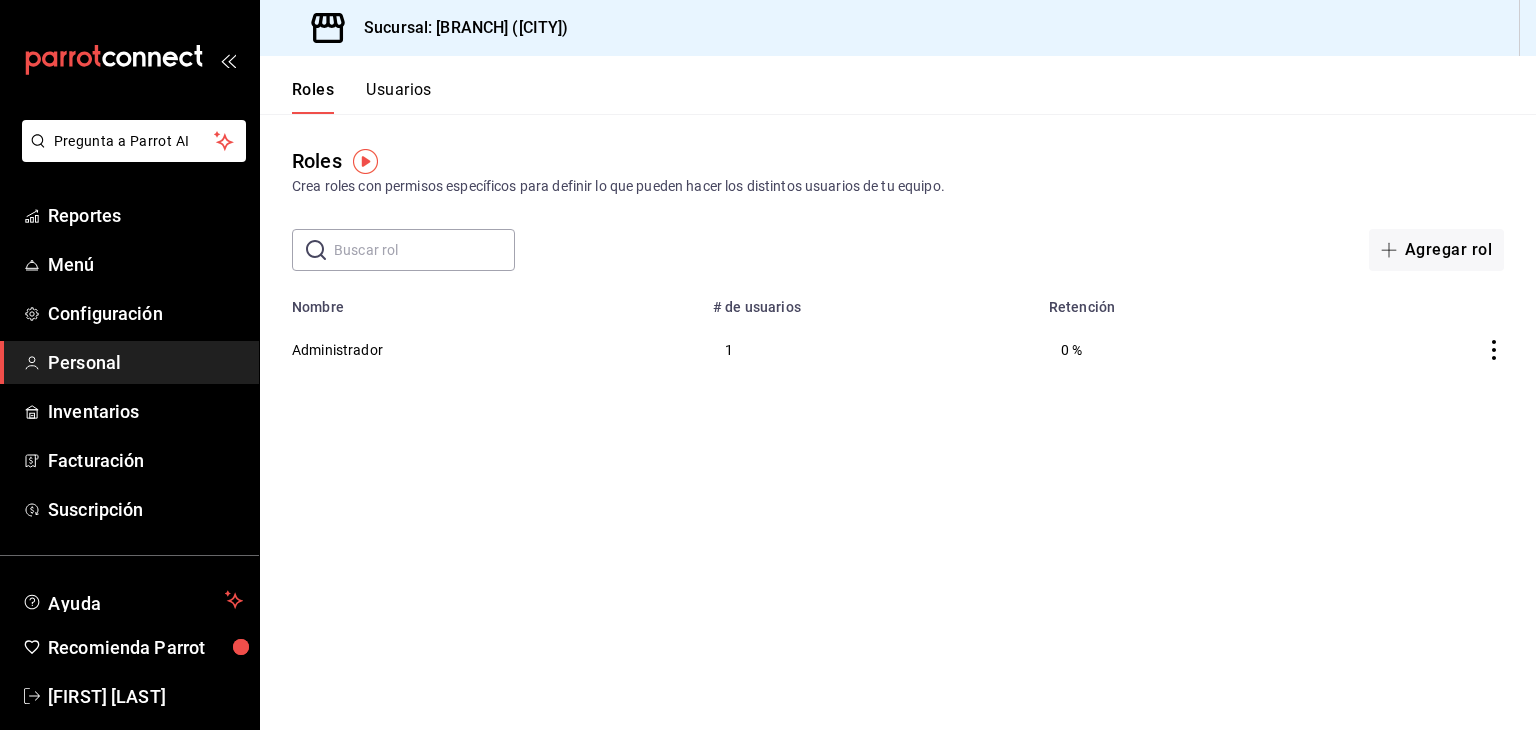 click on "Roles Crea roles con permisos específicos para definir lo que pueden hacer los distintos usuarios de tu equipo. ​ ​ Agregar rol" at bounding box center (898, 192) 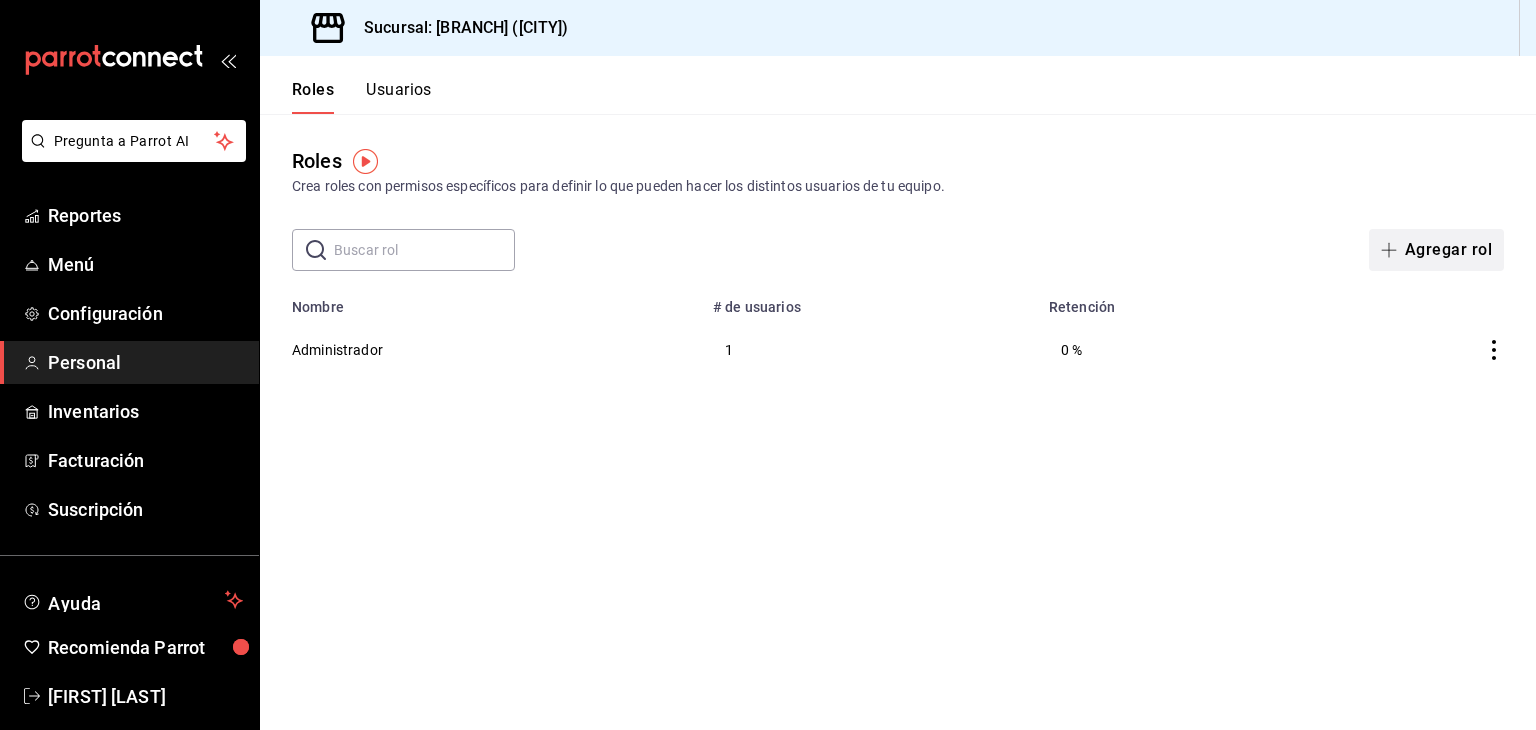 click on "Agregar rol" at bounding box center (1436, 250) 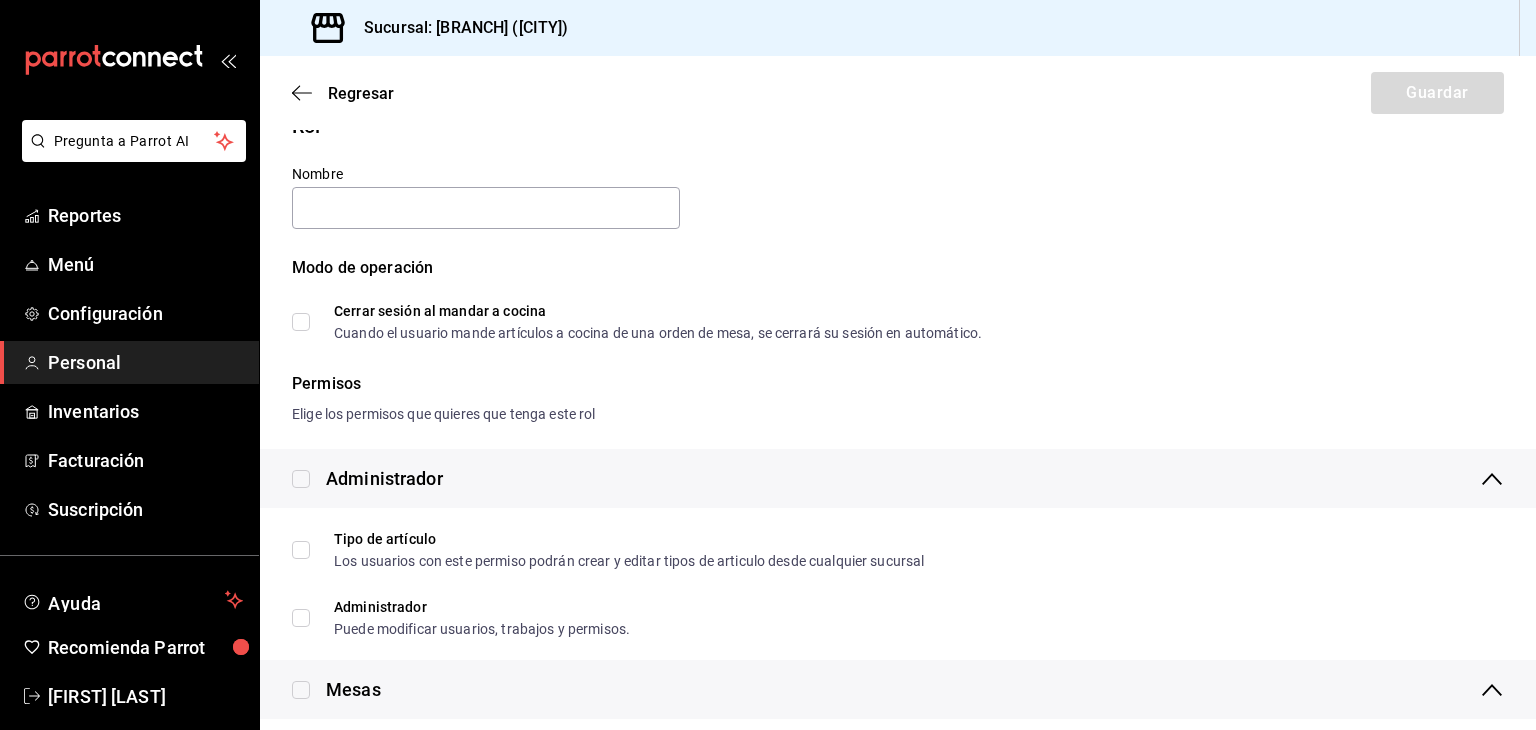 scroll, scrollTop: 0, scrollLeft: 0, axis: both 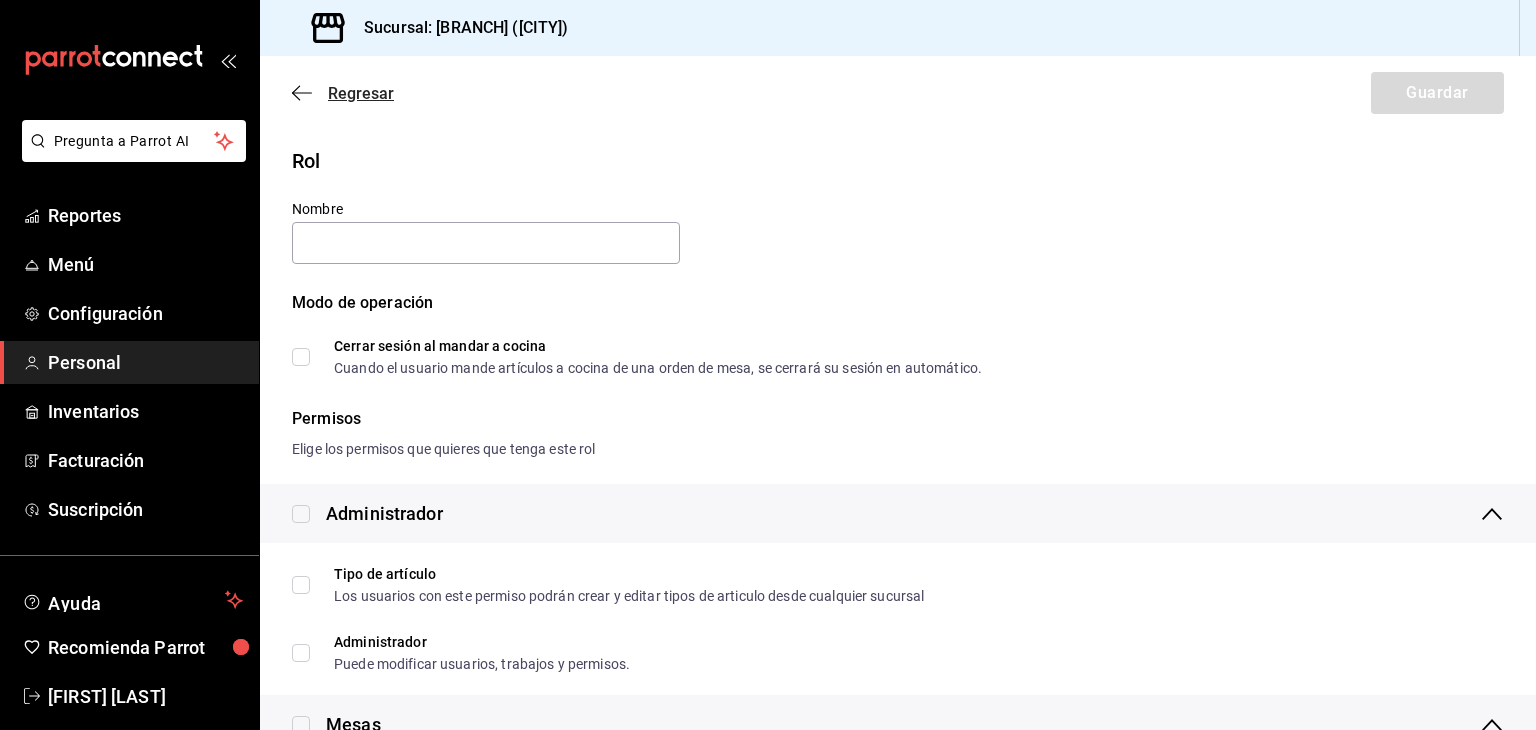 click 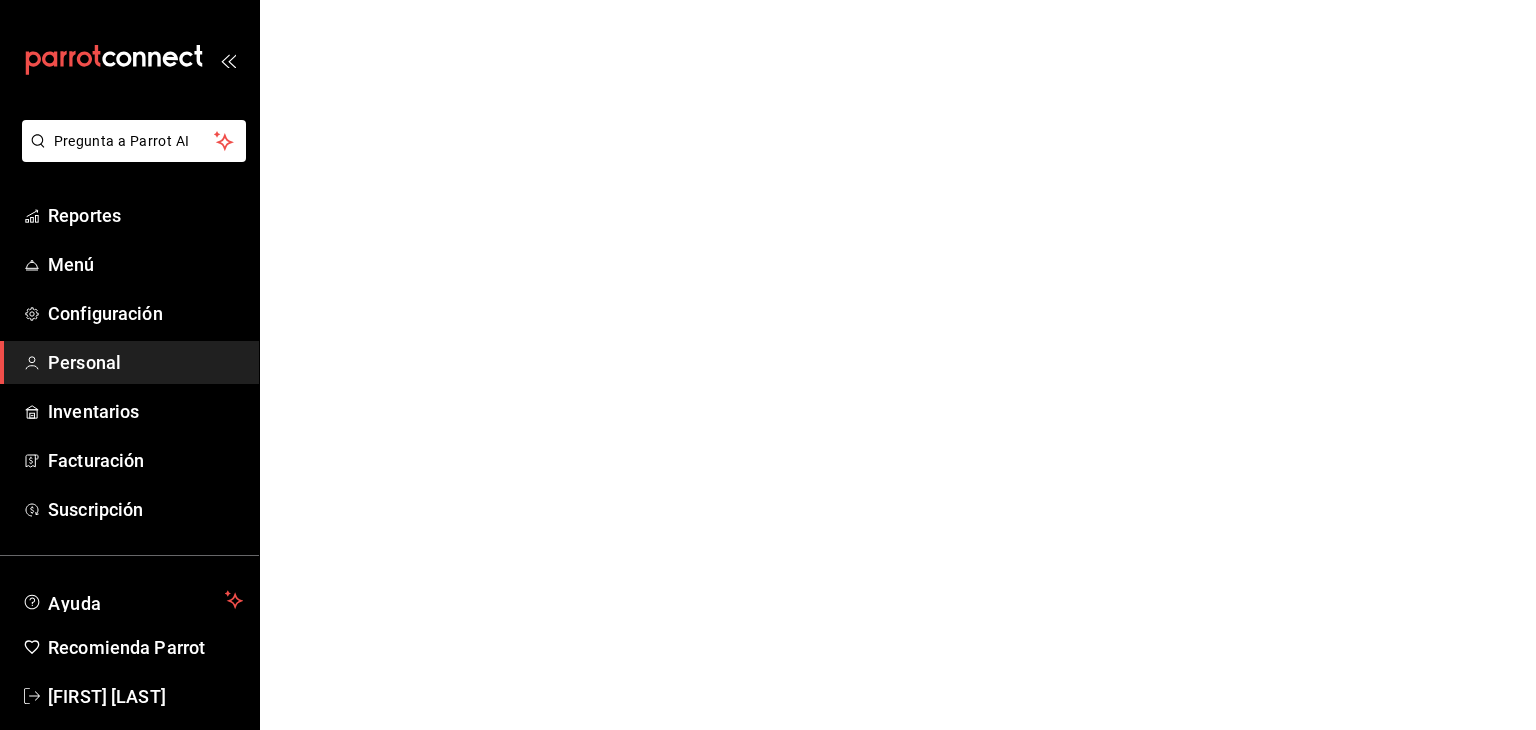 scroll, scrollTop: 0, scrollLeft: 0, axis: both 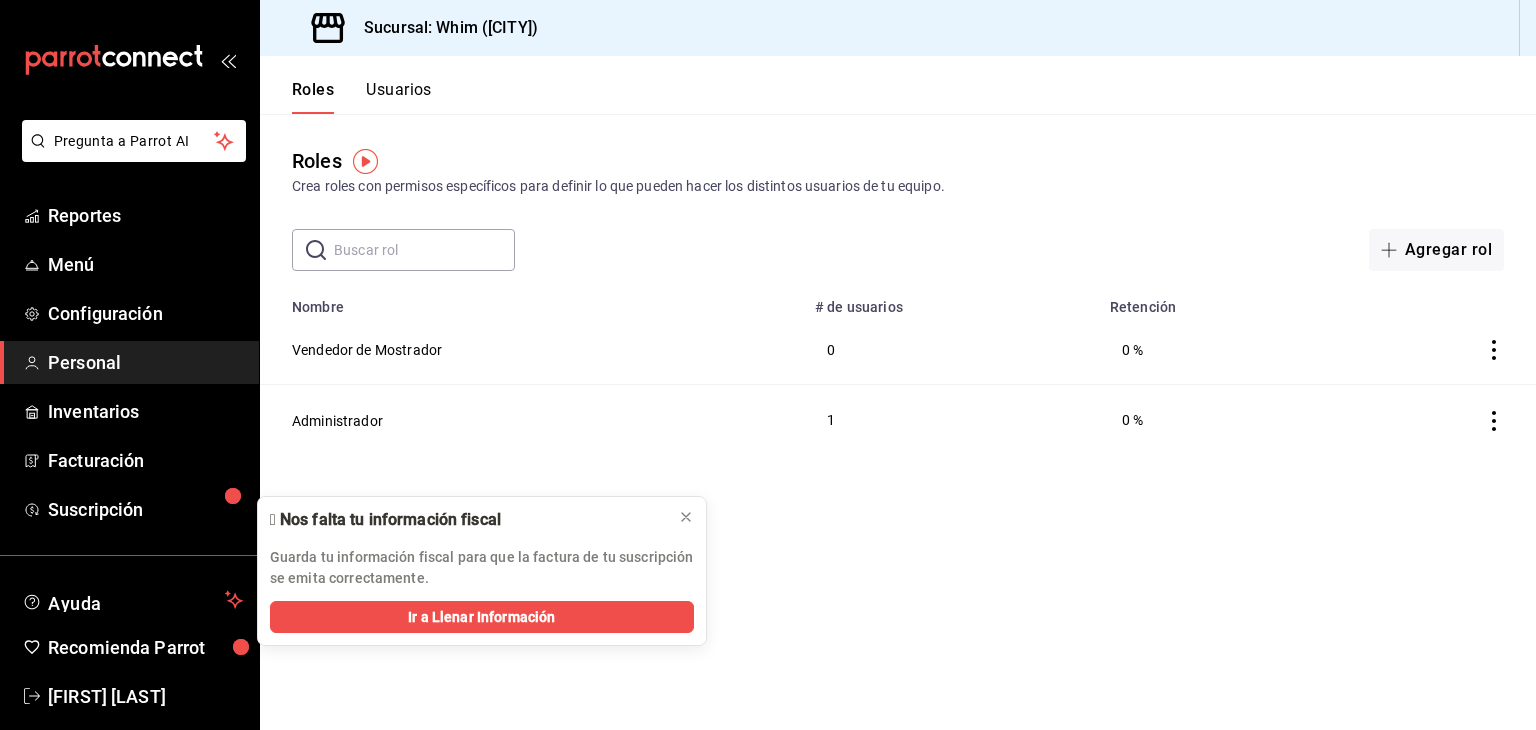 click 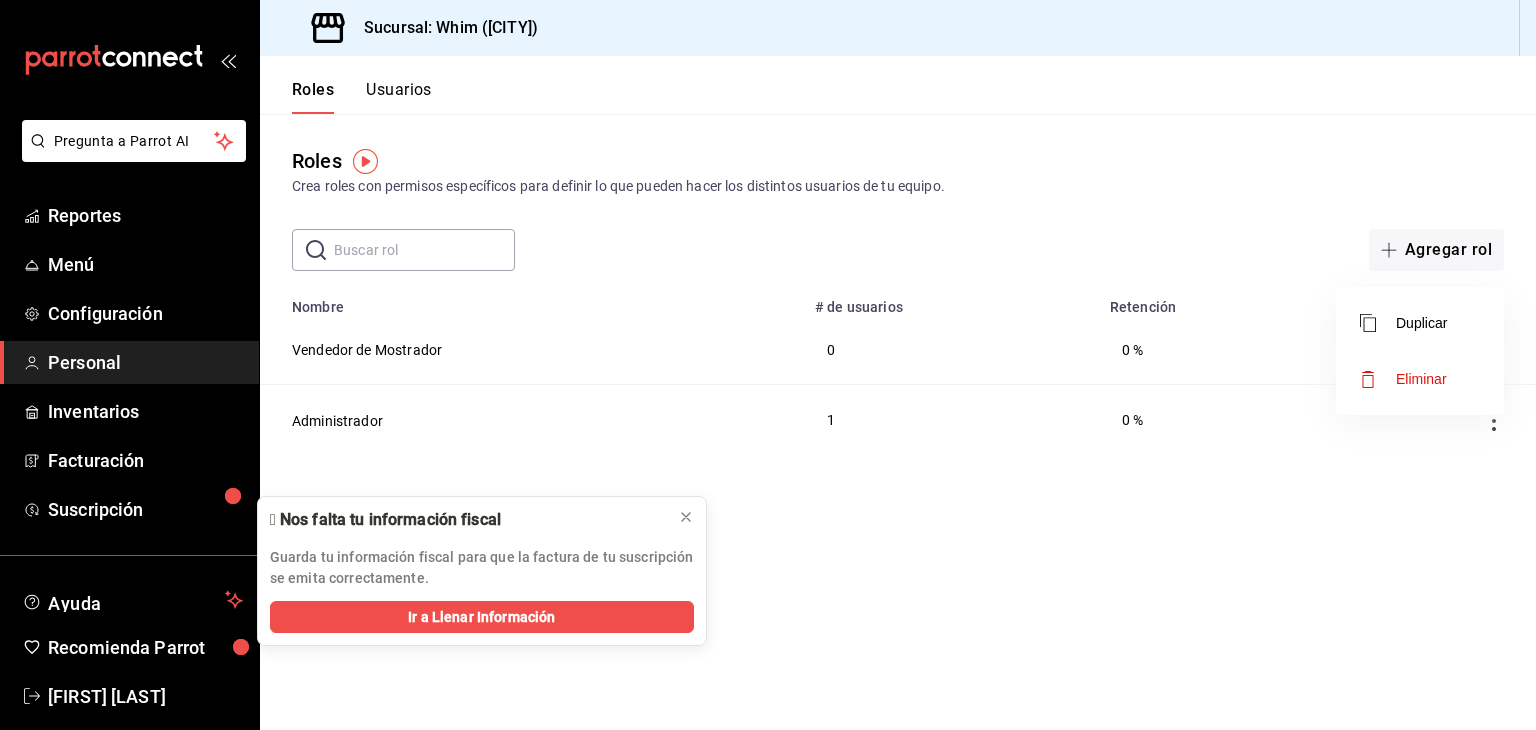 click at bounding box center [768, 365] 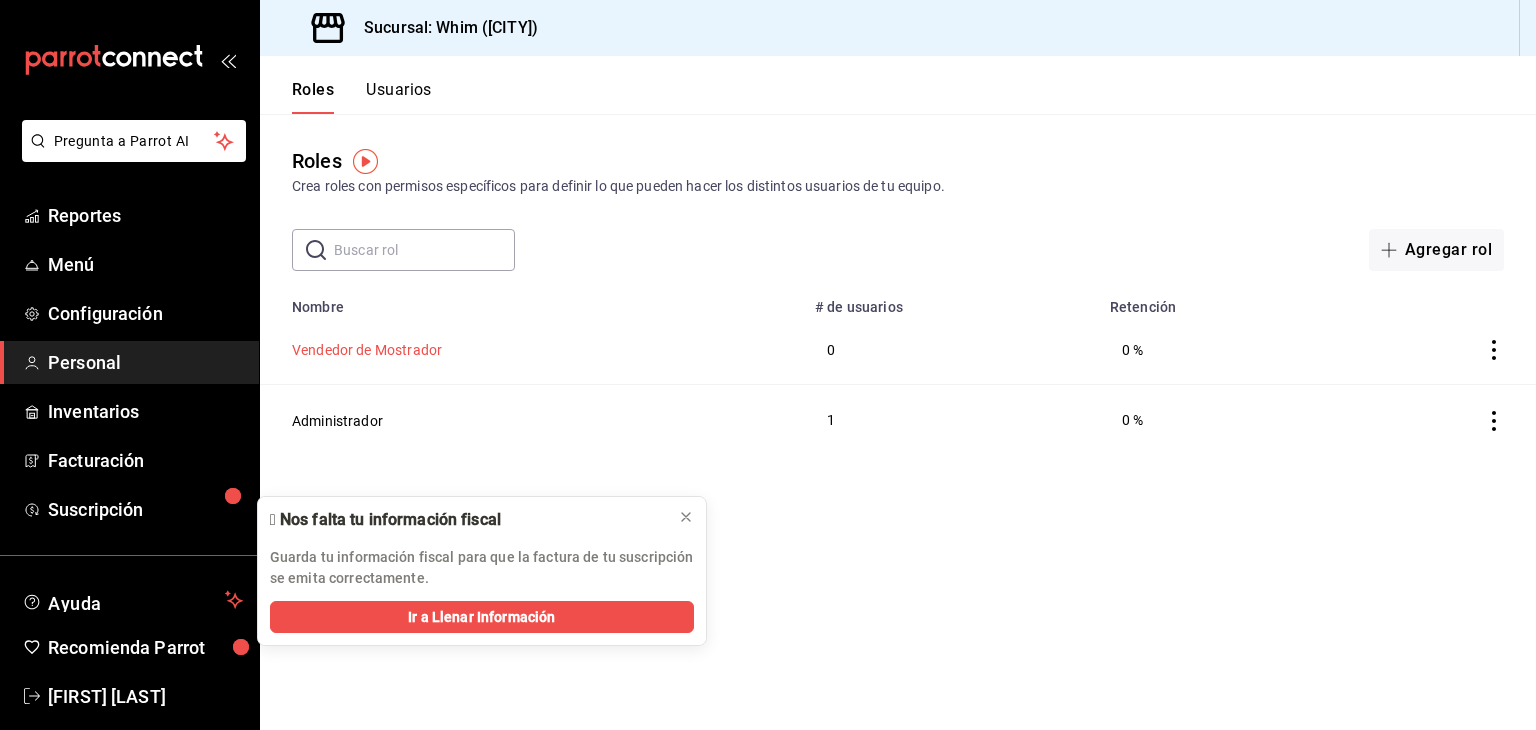 click on "Vendedor de Mostrador" at bounding box center (367, 350) 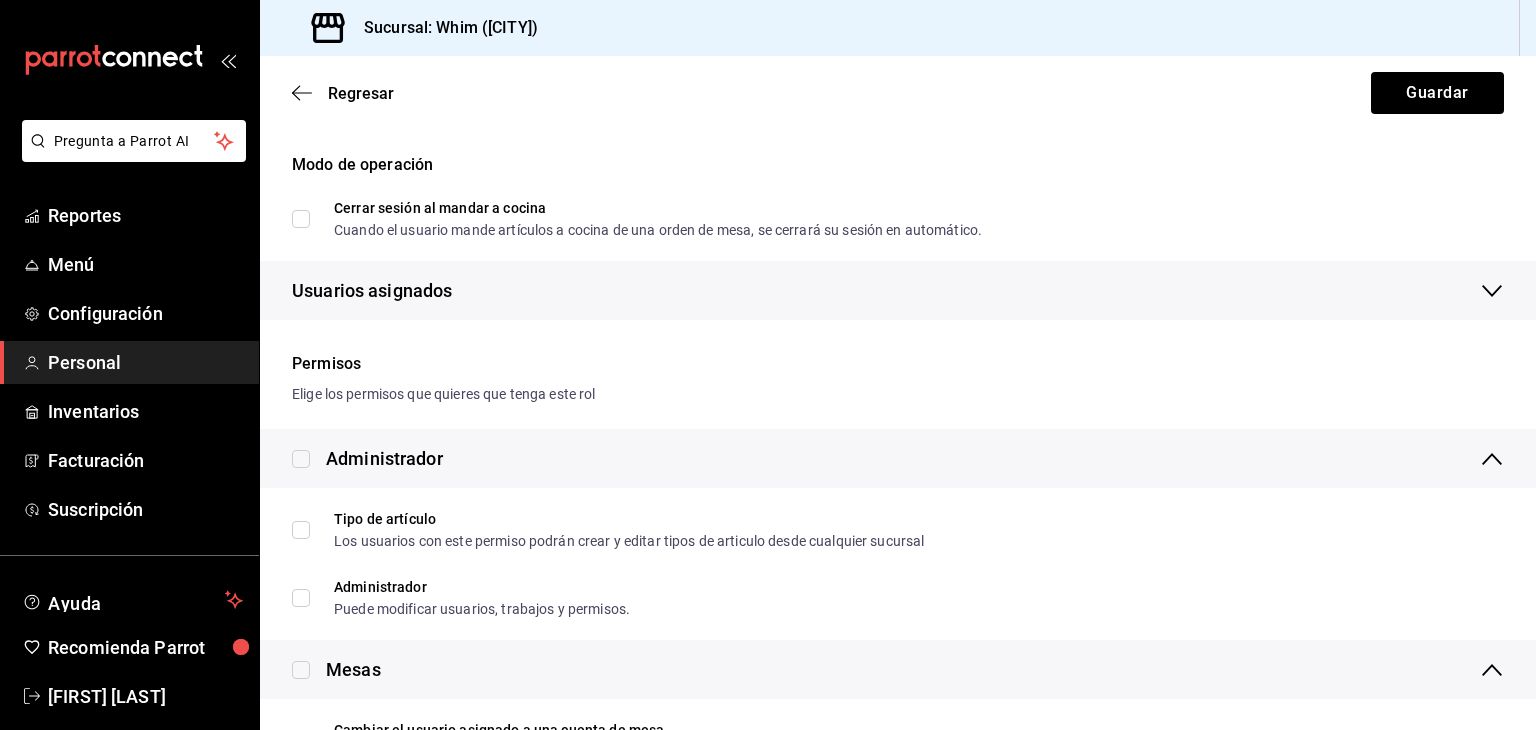 scroll, scrollTop: 300, scrollLeft: 0, axis: vertical 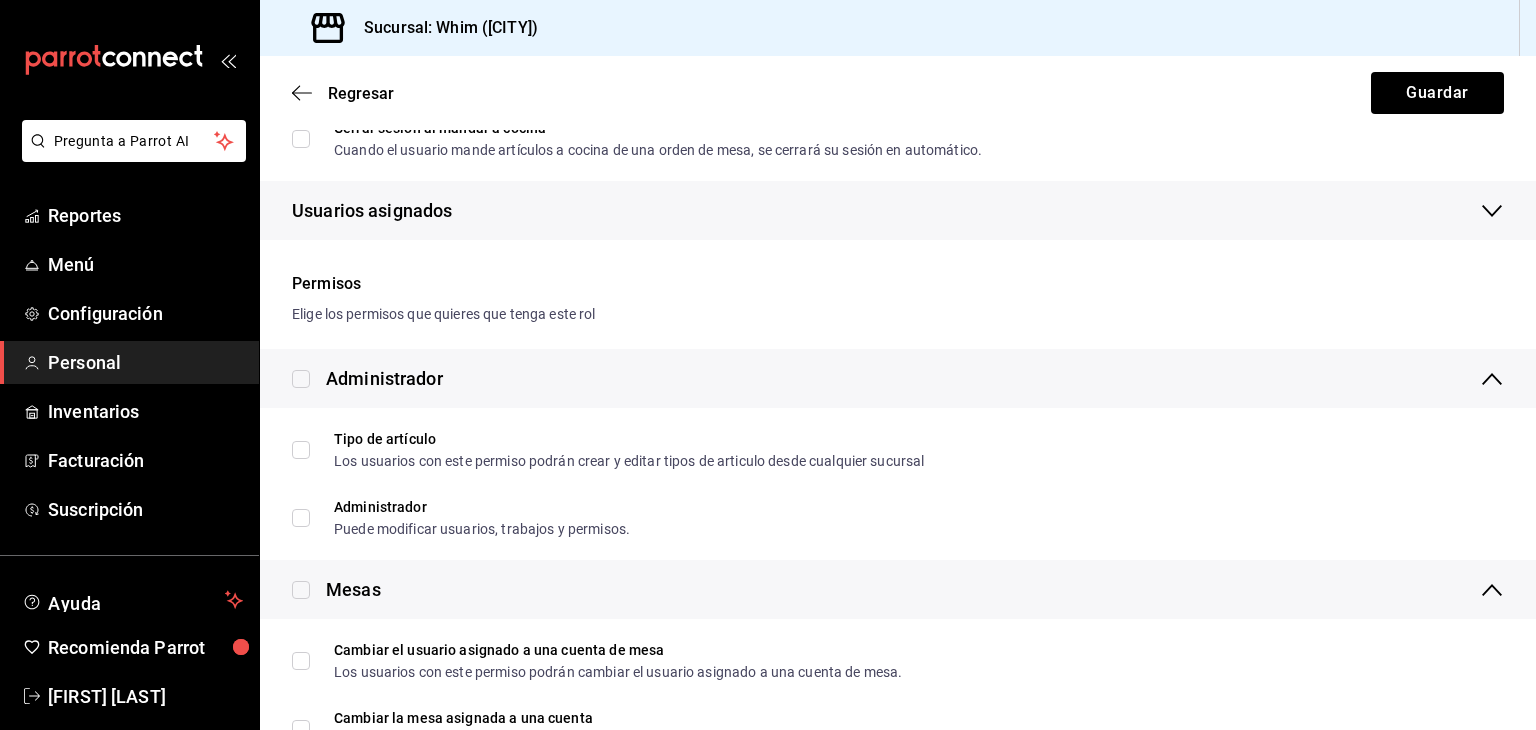 click on "Usuarios asignados" at bounding box center [898, 210] 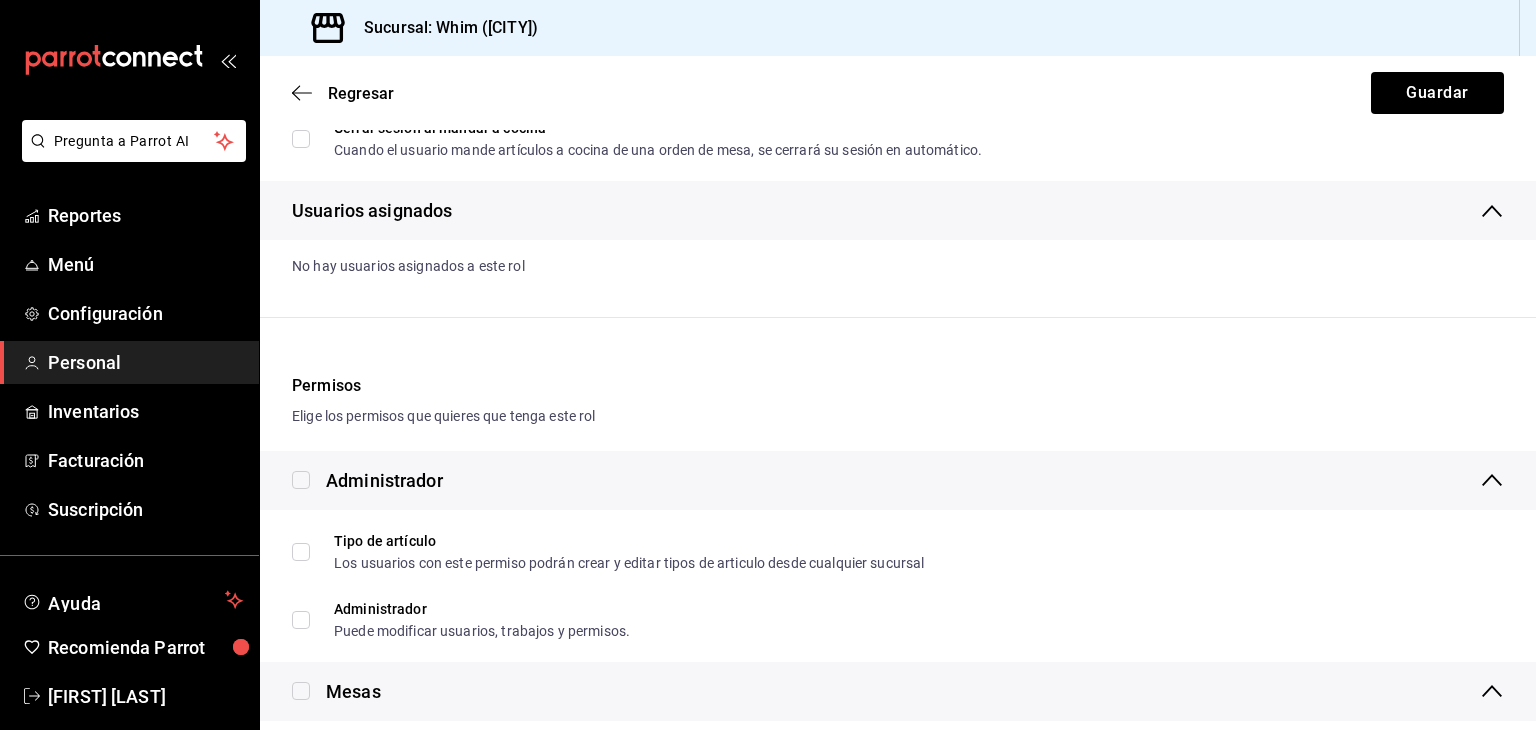 click on "Usuarios asignados" at bounding box center [898, 210] 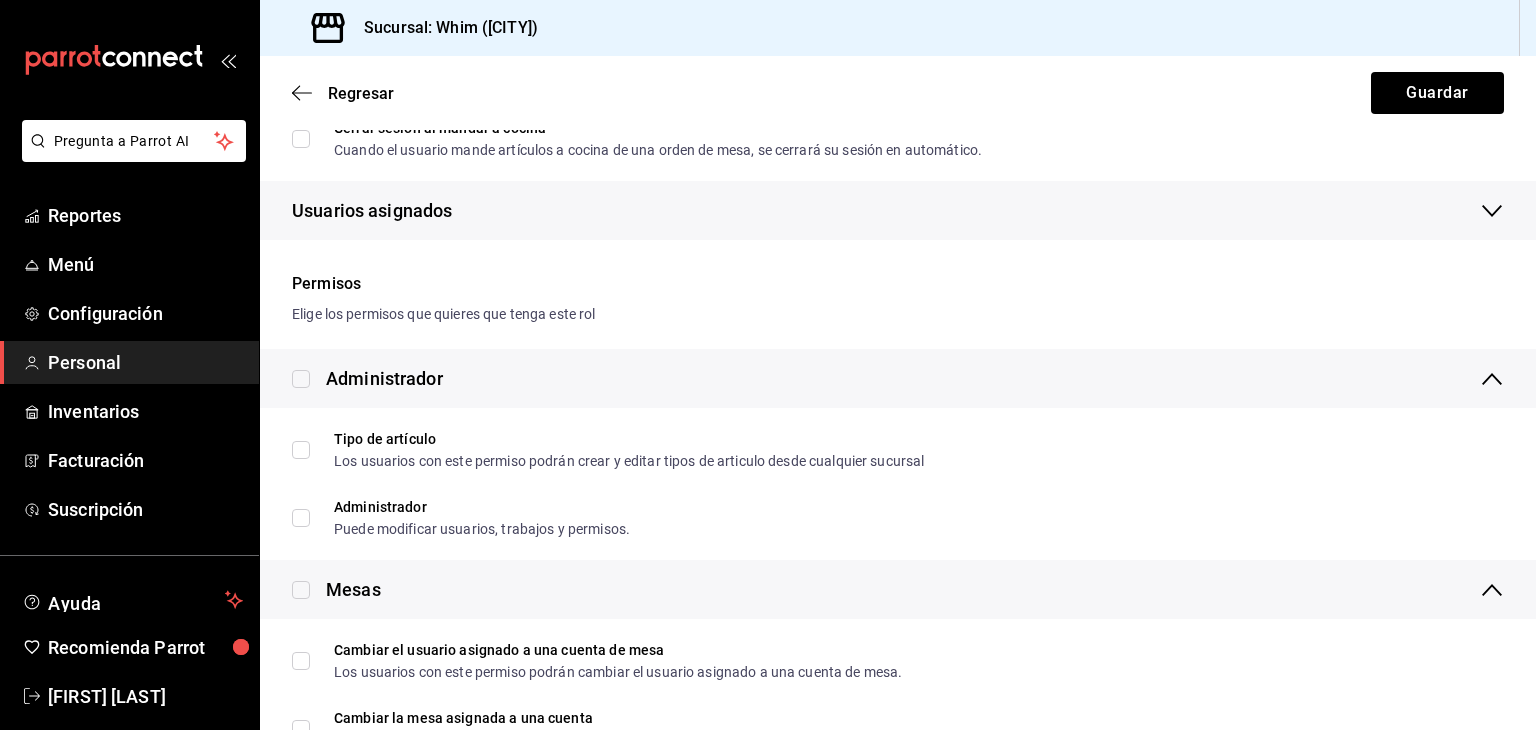 scroll, scrollTop: 400, scrollLeft: 0, axis: vertical 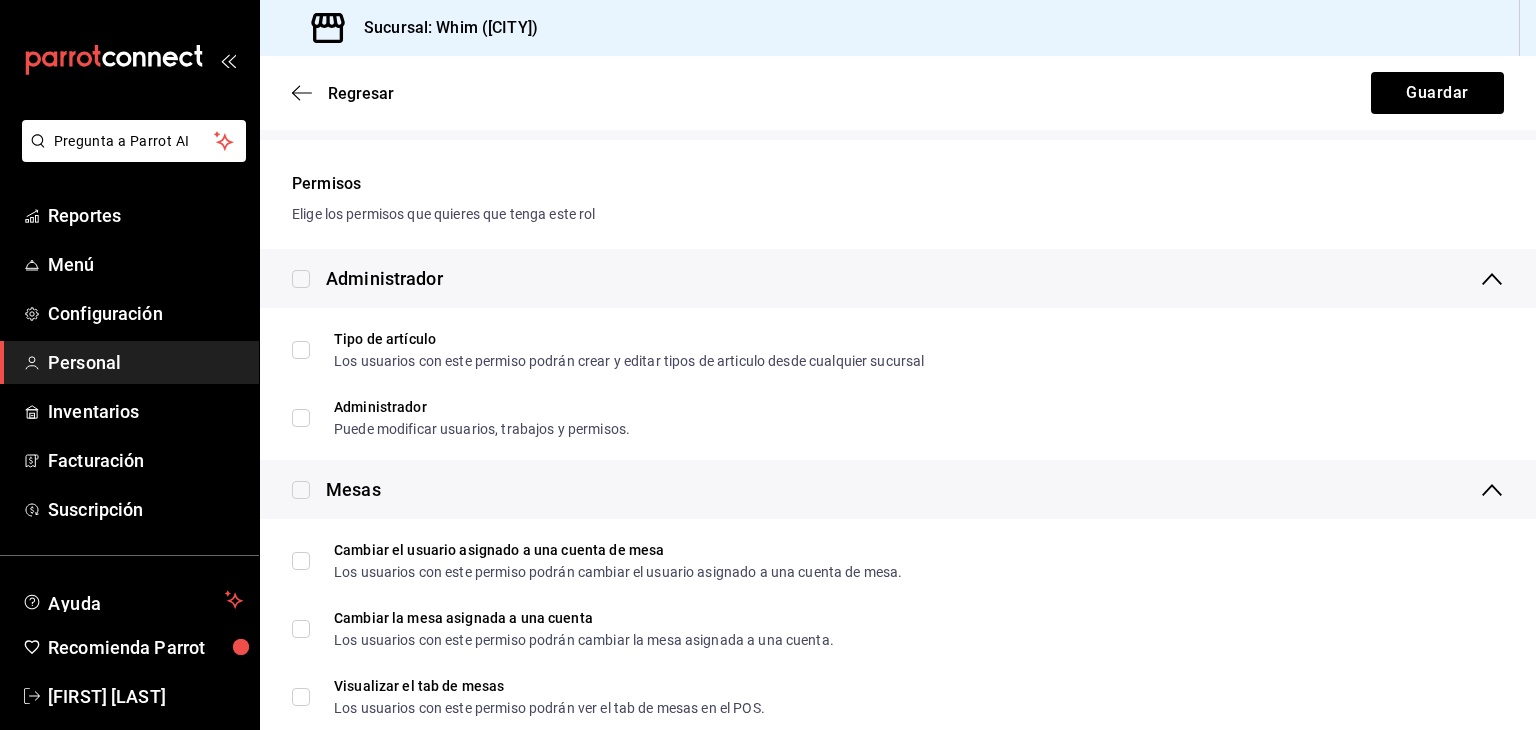 click on "Administrador" at bounding box center [898, 278] 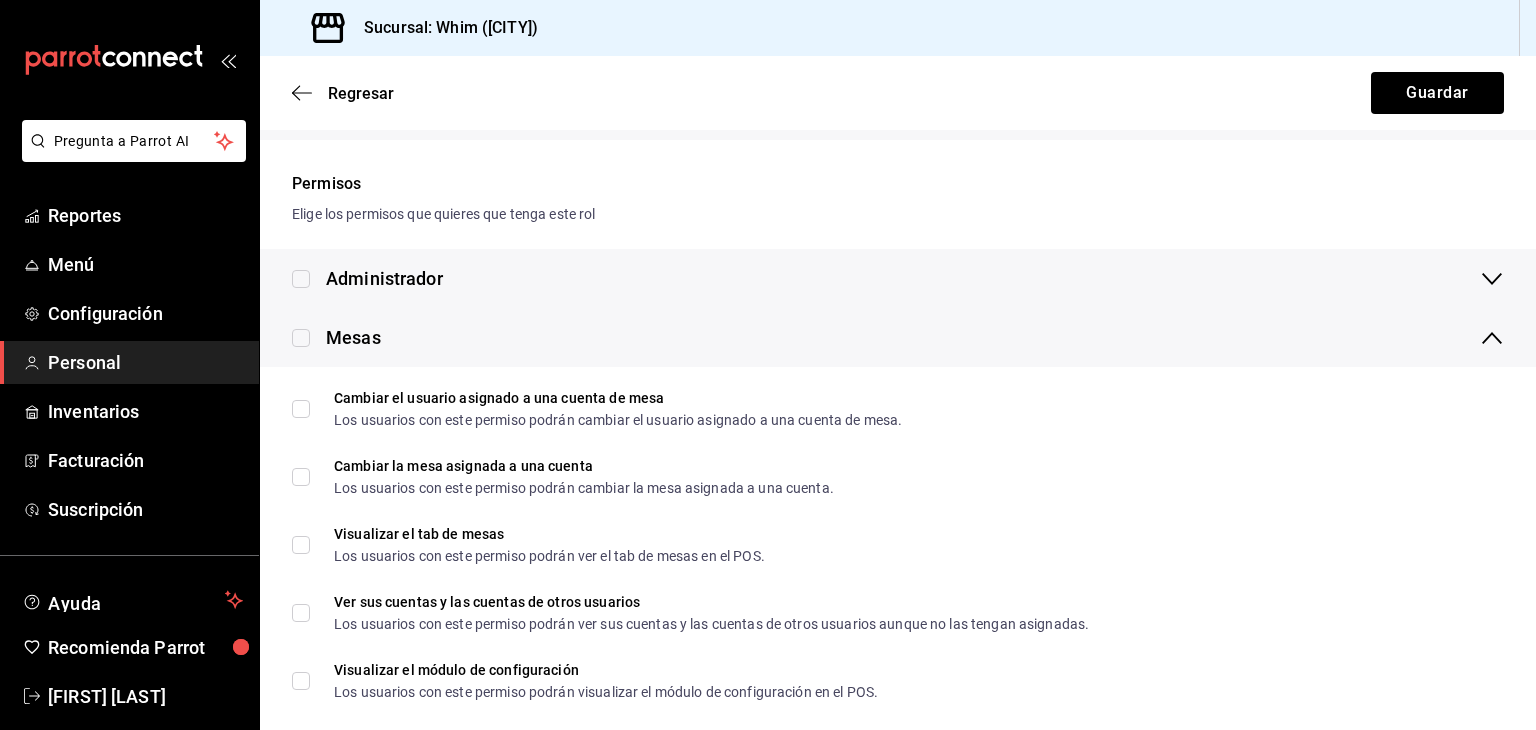 click on "Administrador" at bounding box center (898, 278) 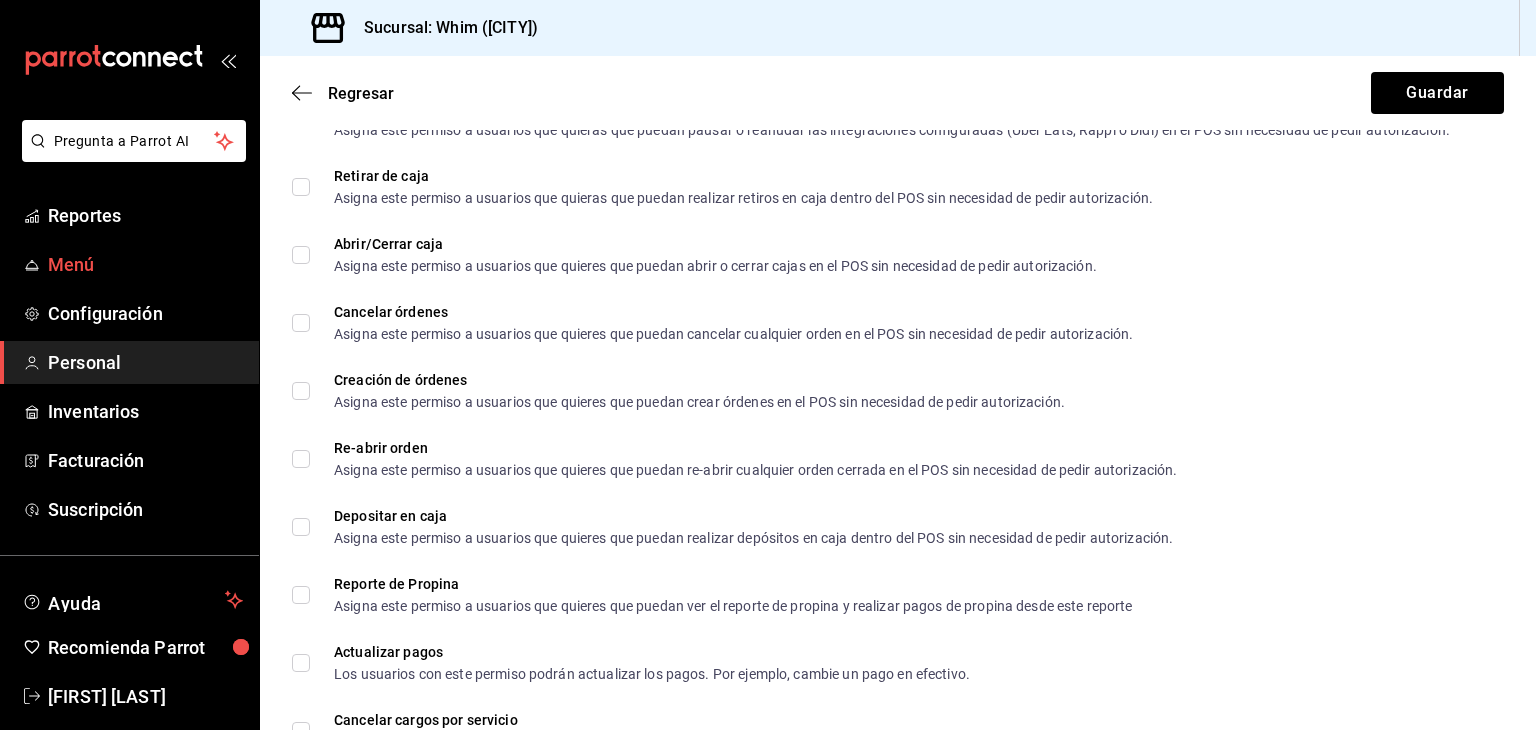 scroll, scrollTop: 2496, scrollLeft: 0, axis: vertical 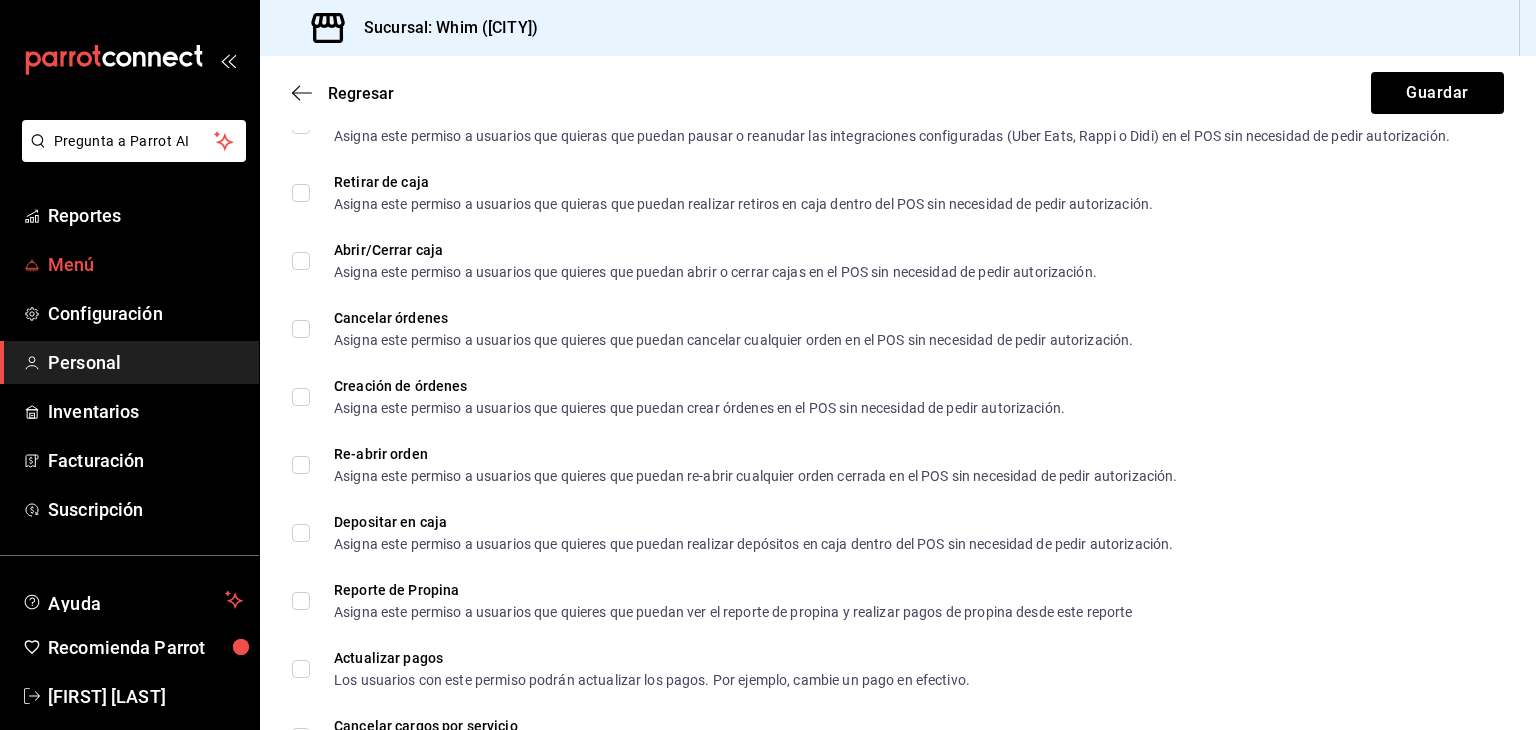 click on "Menú" at bounding box center [145, 264] 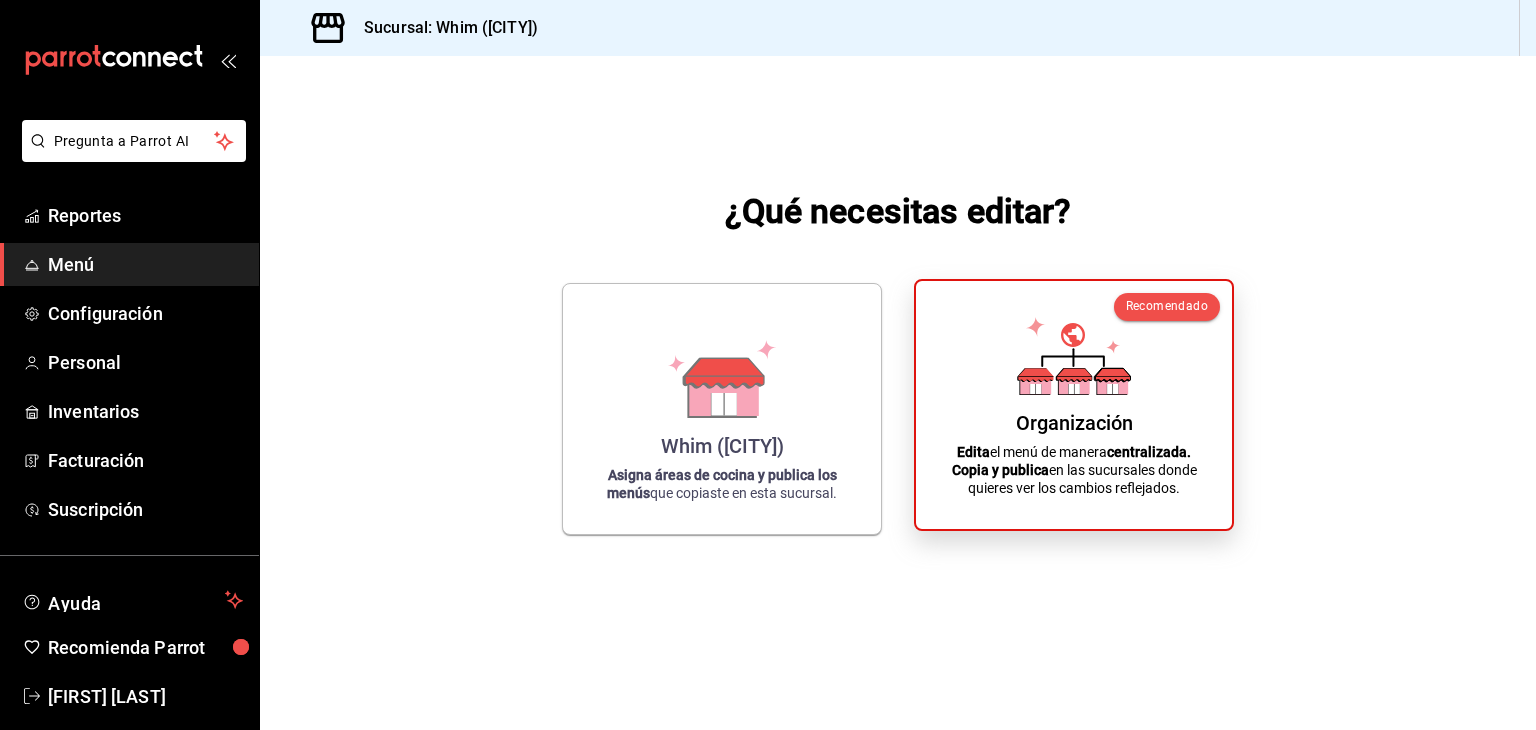 click on "Organización Edita  el menú de manera  centralizada.     Copia y publica  en las sucursales donde quieres ver los cambios reflejados." at bounding box center [1074, 405] 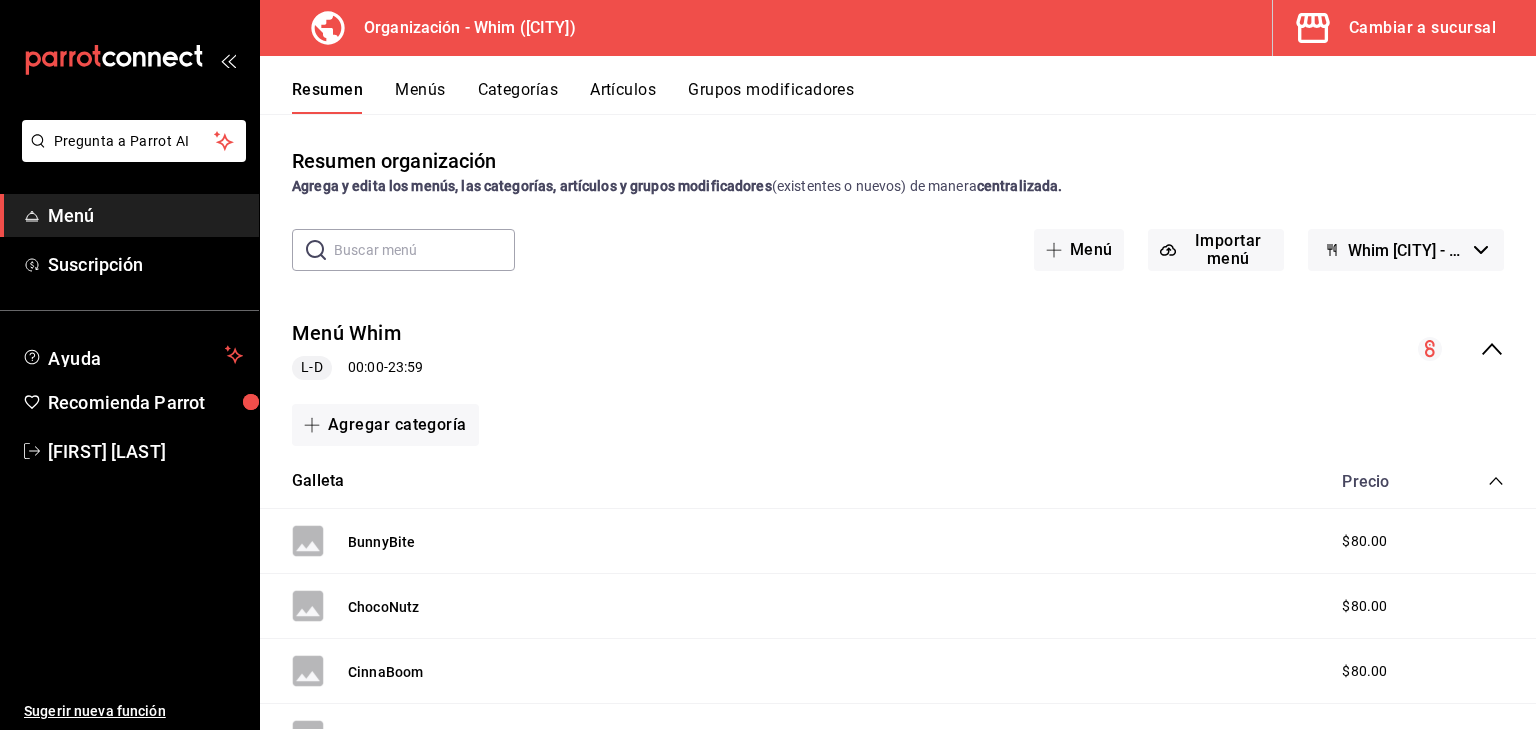 click on "Menú" at bounding box center [145, 215] 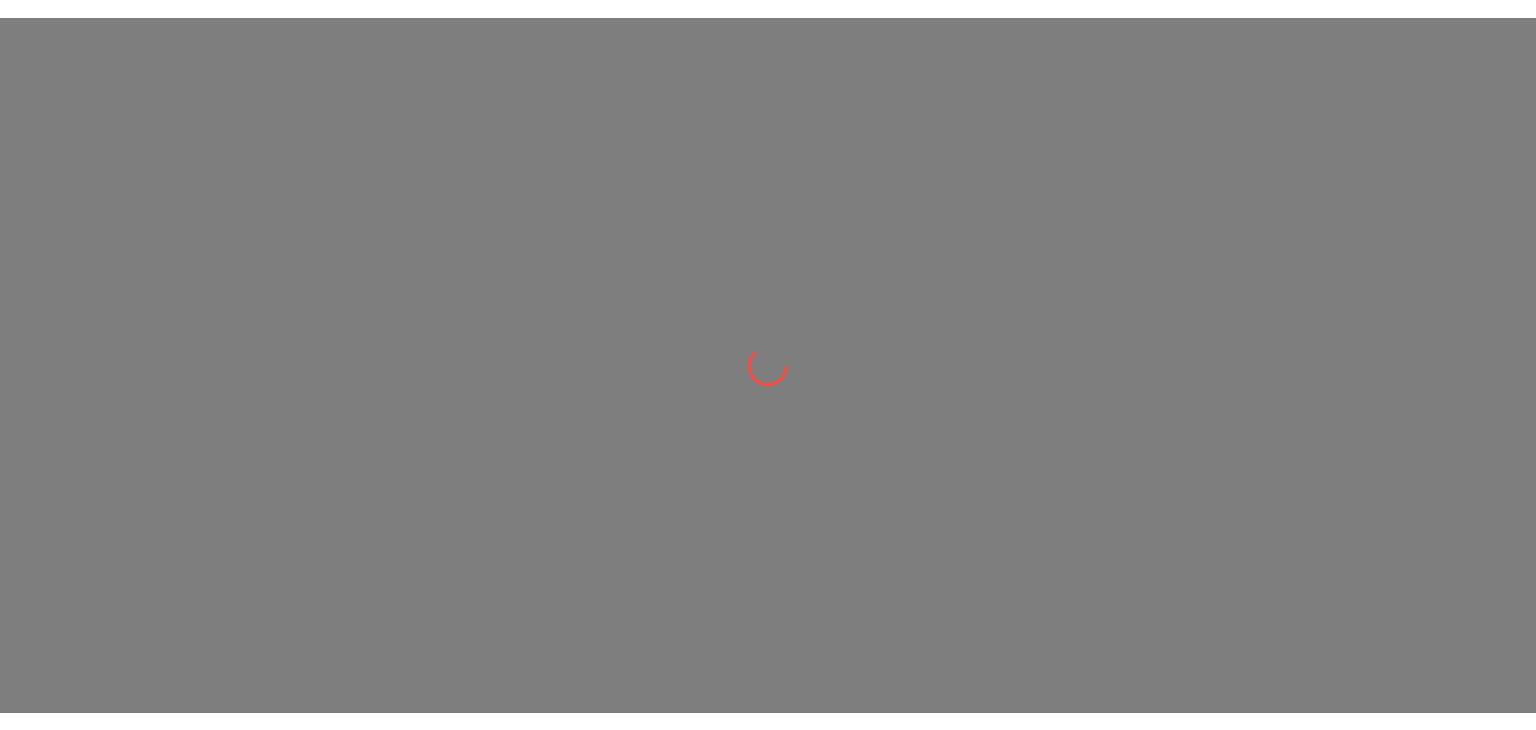scroll, scrollTop: 0, scrollLeft: 0, axis: both 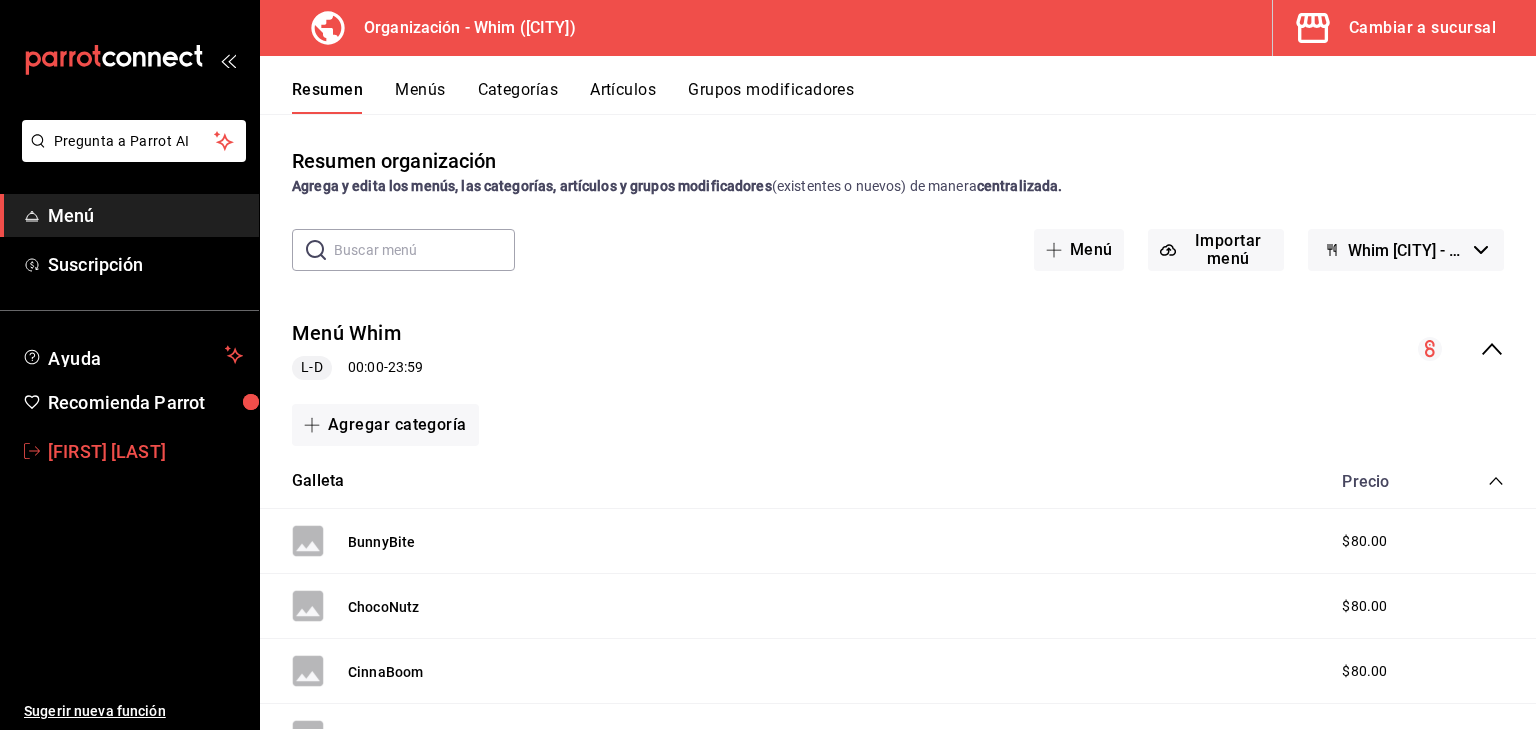 click on "[FIRST] [LAST]" at bounding box center (145, 451) 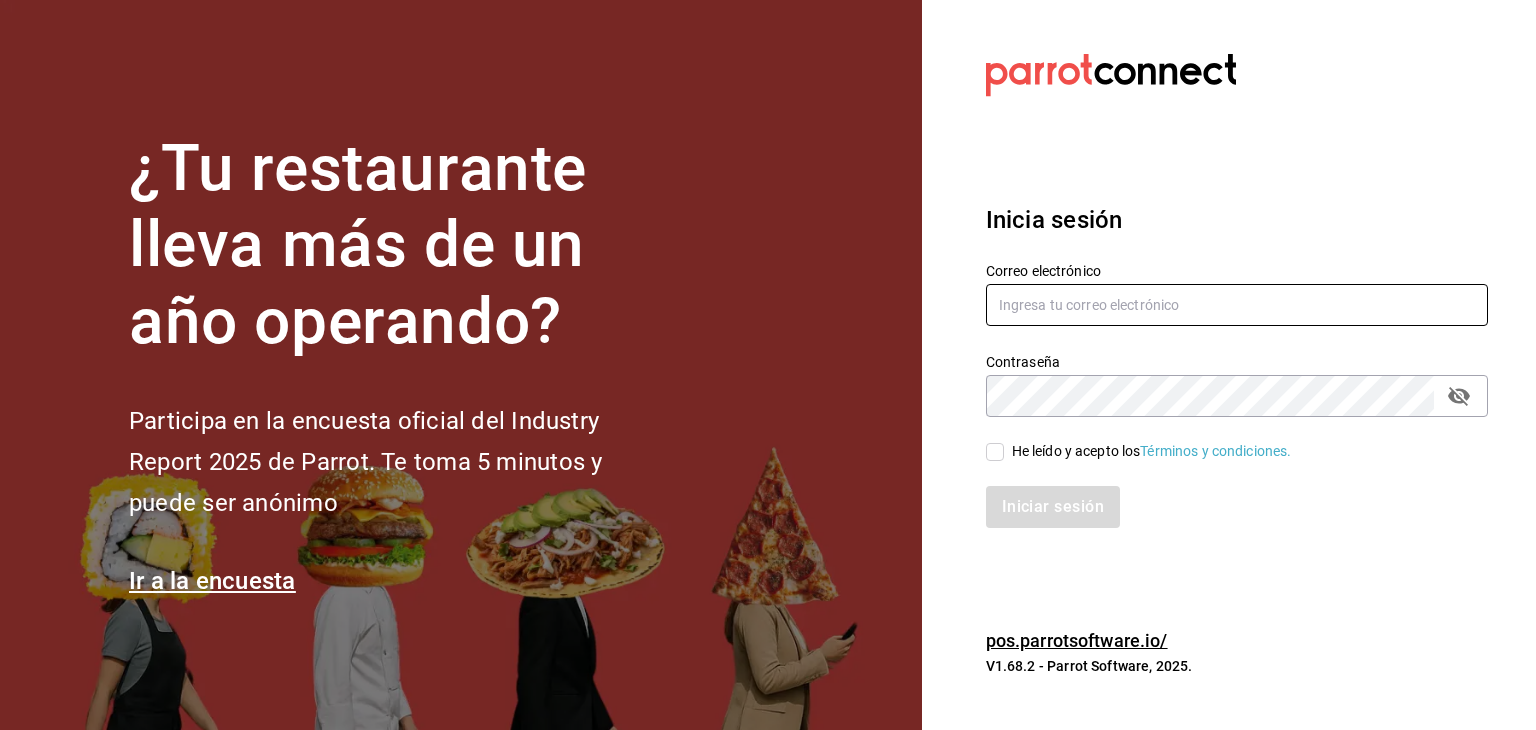 click at bounding box center [1237, 305] 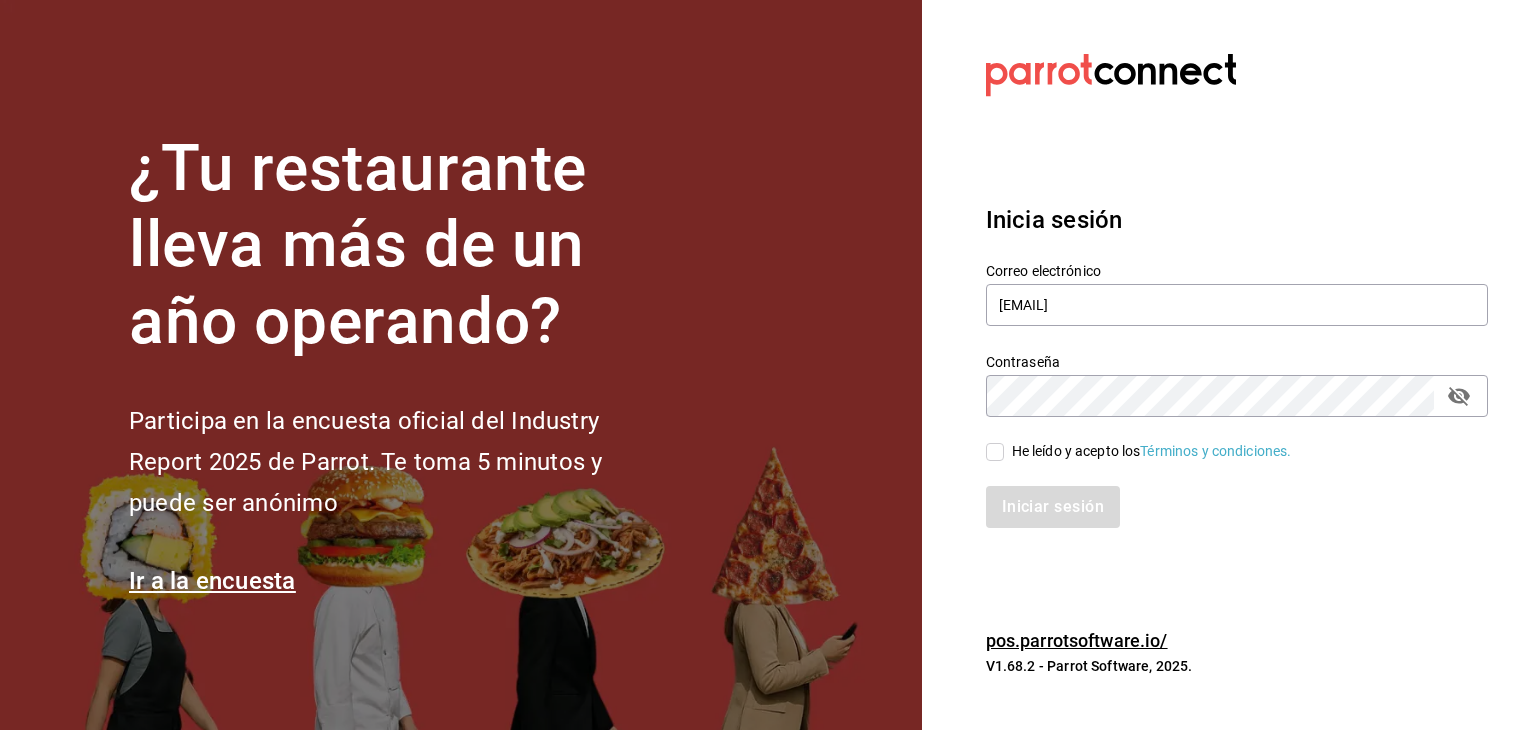 click on "He leído y acepto los  Términos y condiciones." at bounding box center [1152, 451] 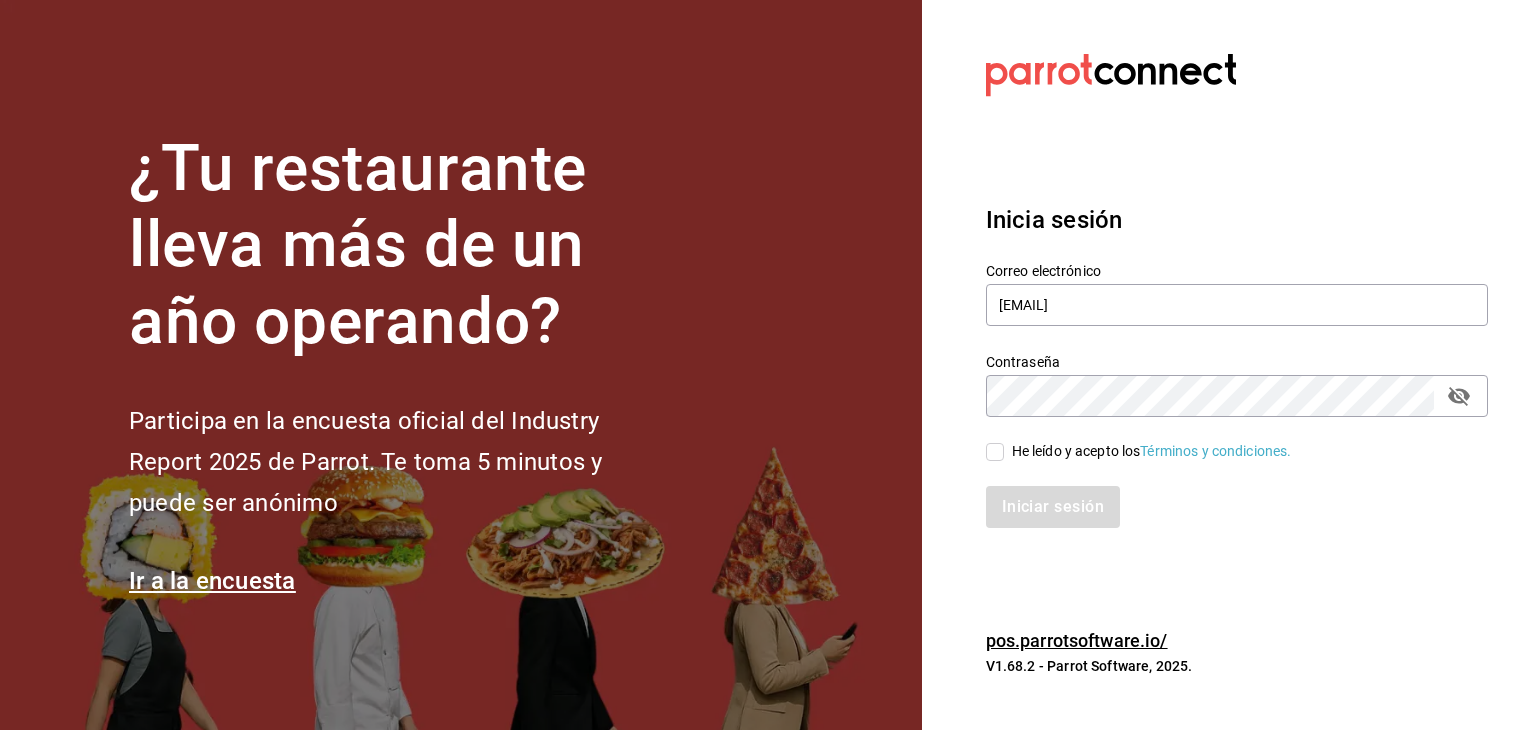 checkbox on "true" 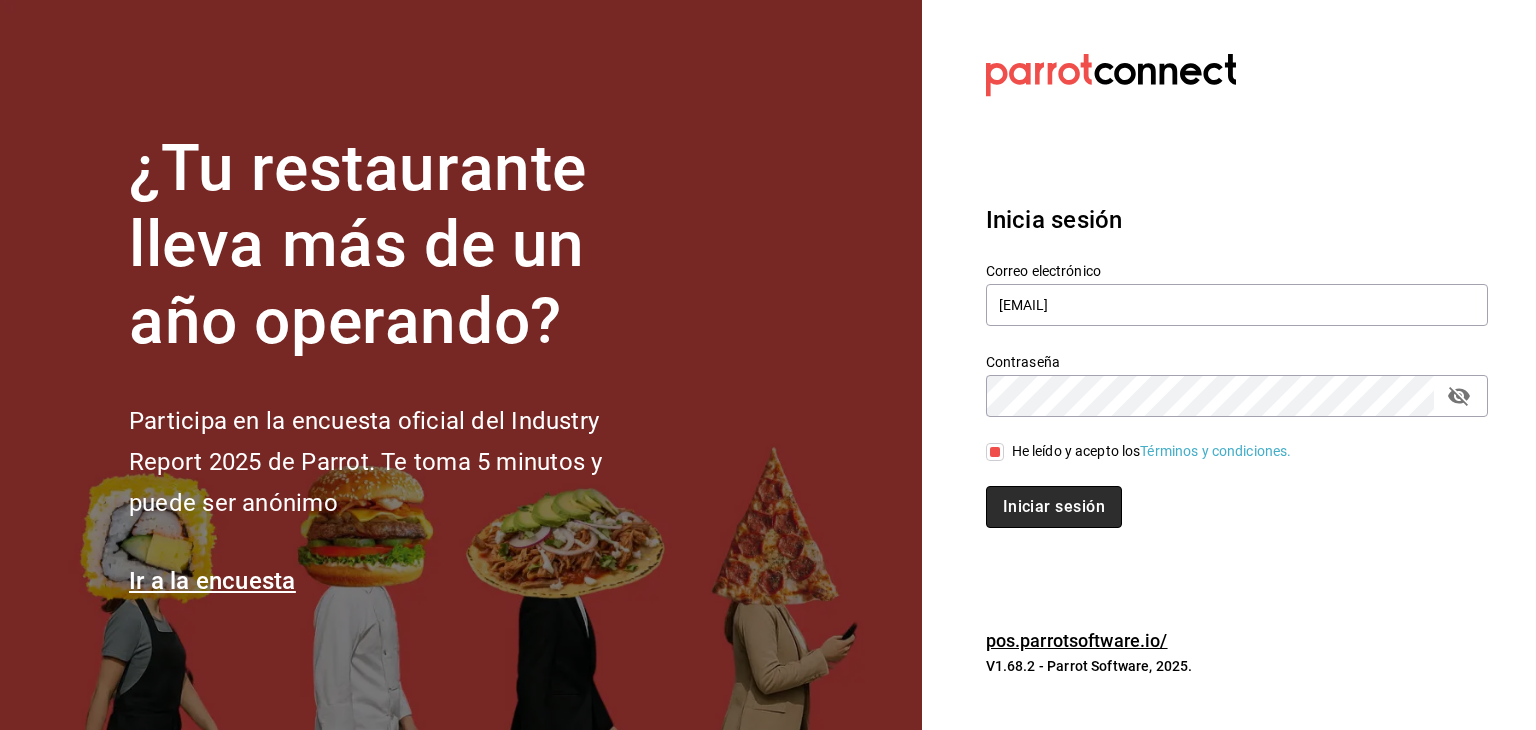 click on "Iniciar sesión" at bounding box center [1054, 507] 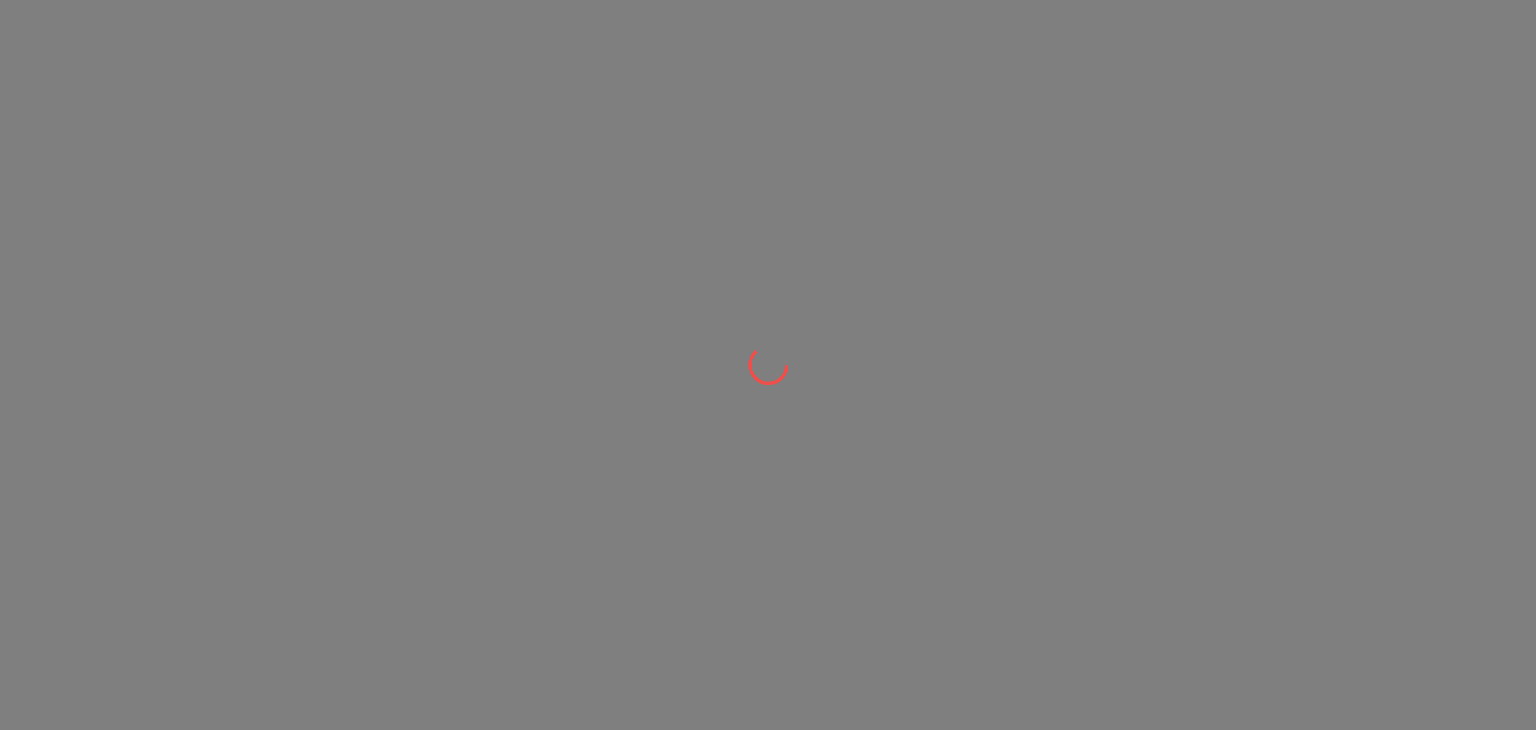 scroll, scrollTop: 0, scrollLeft: 0, axis: both 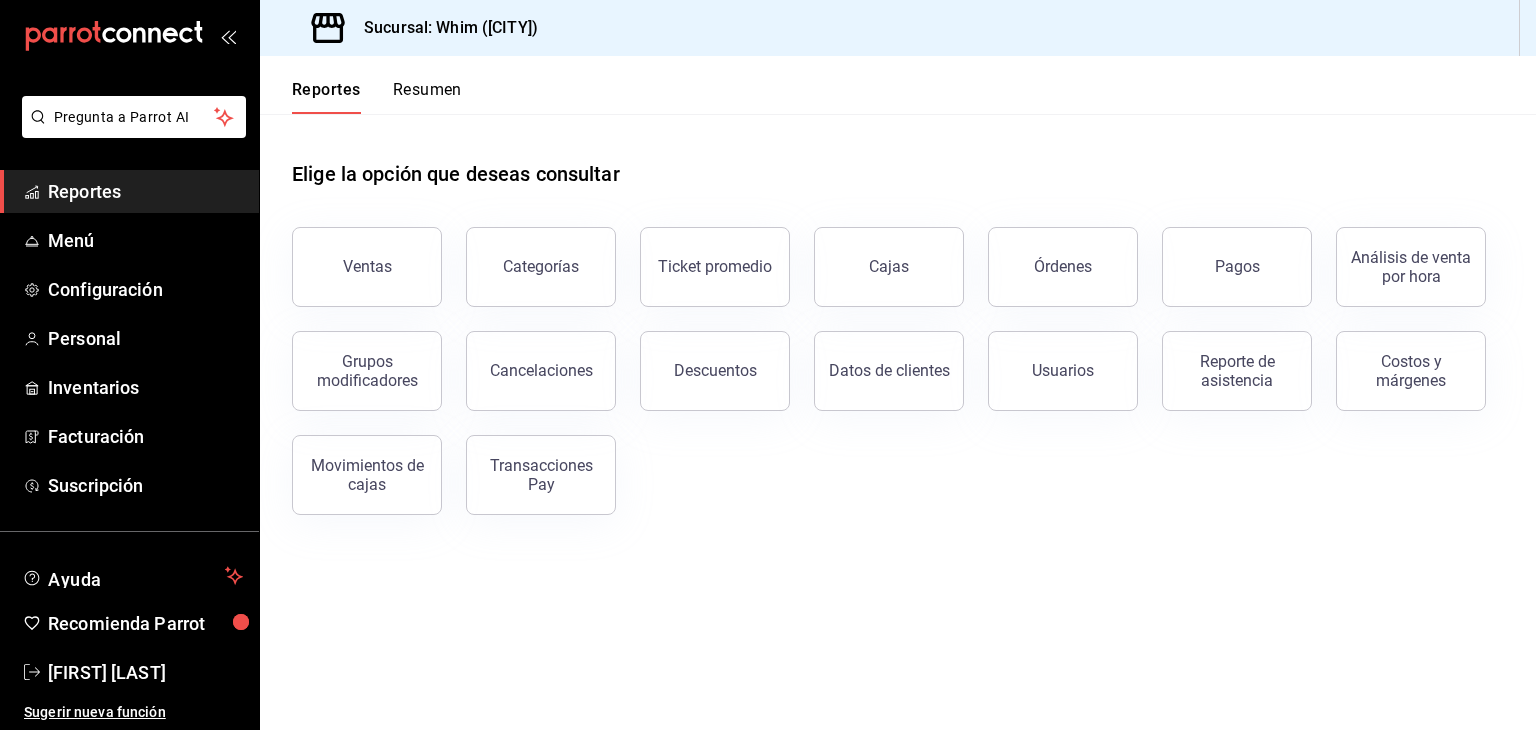 drag, startPoint x: 1348, startPoint y: 0, endPoint x: 782, endPoint y: 89, distance: 572.95465 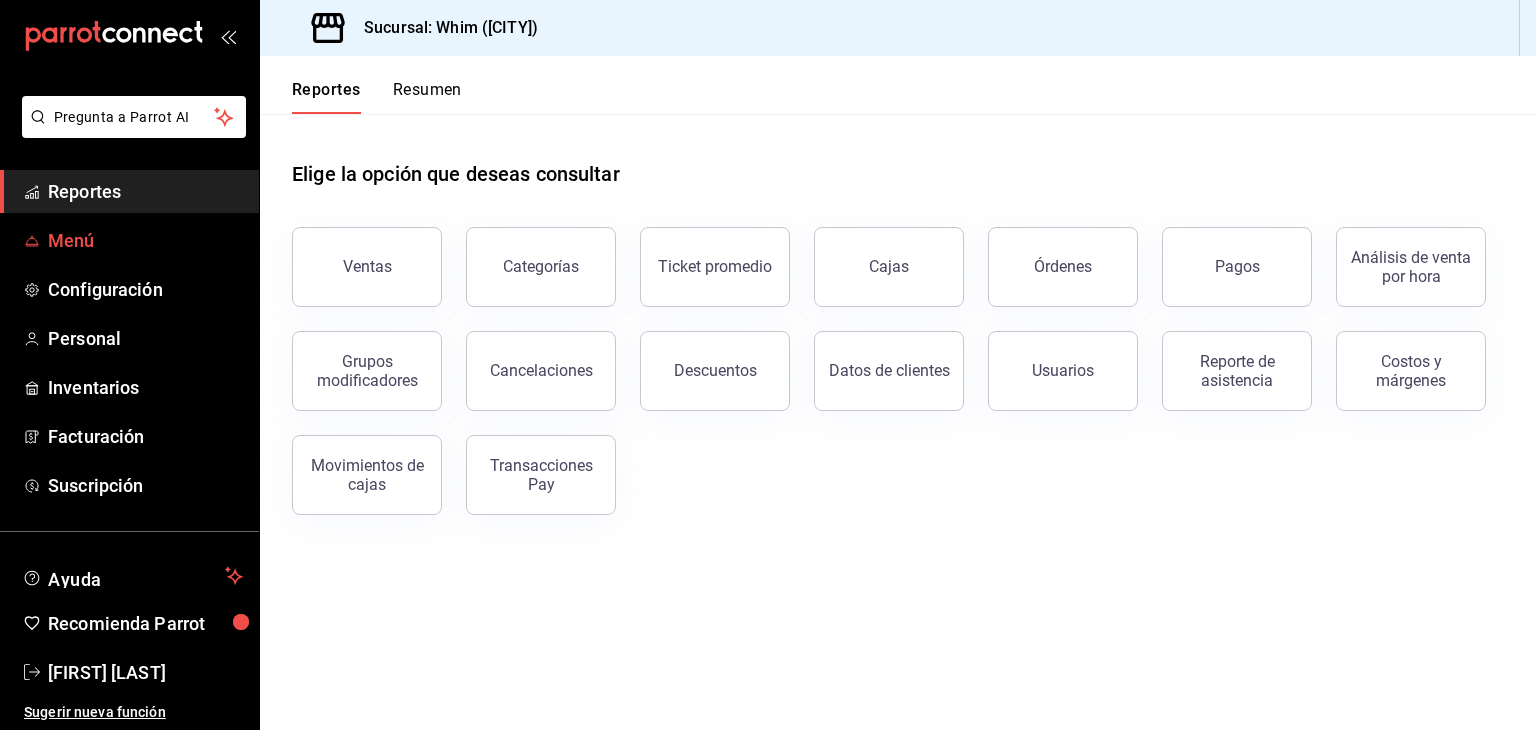 click on "Menú" at bounding box center (145, 240) 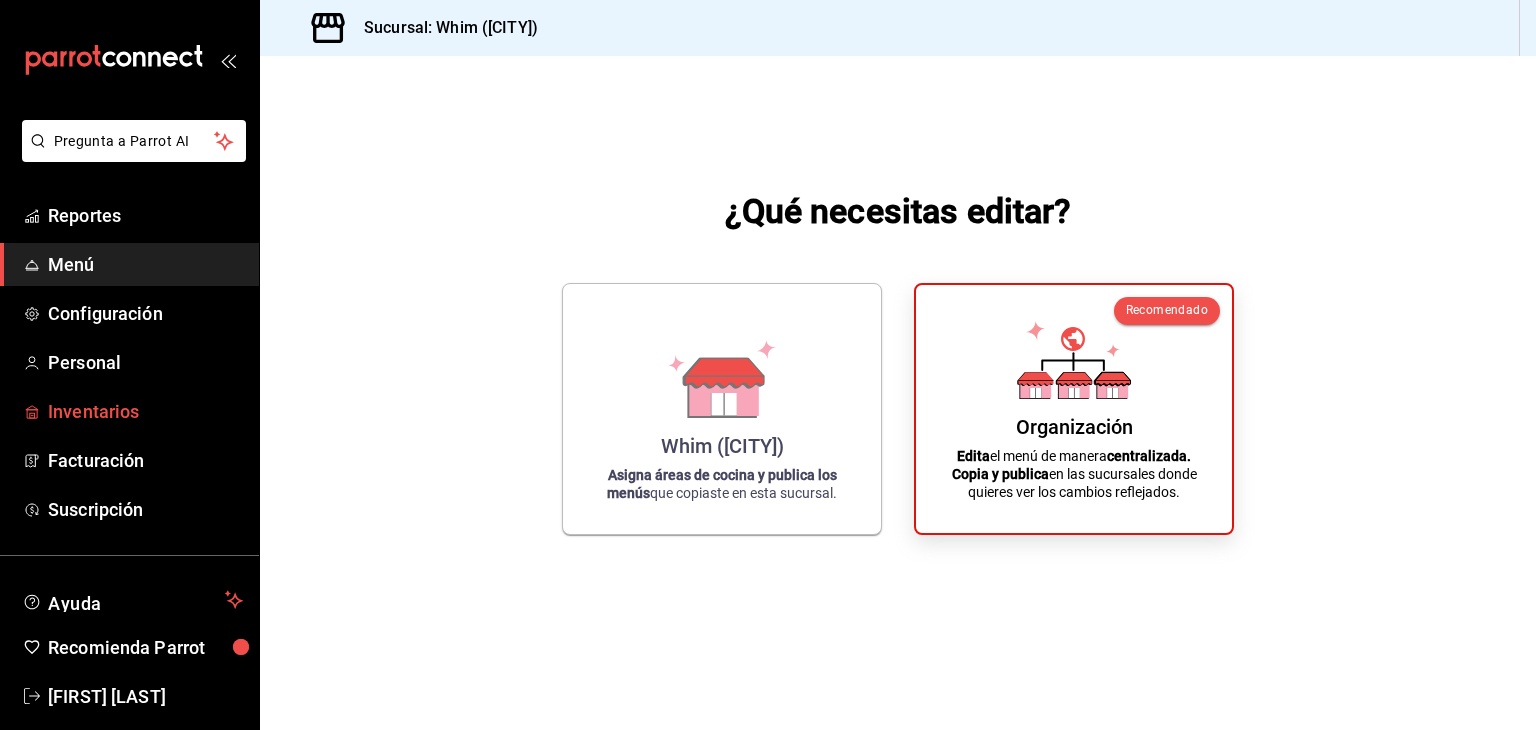 click on "Inventarios" at bounding box center [145, 411] 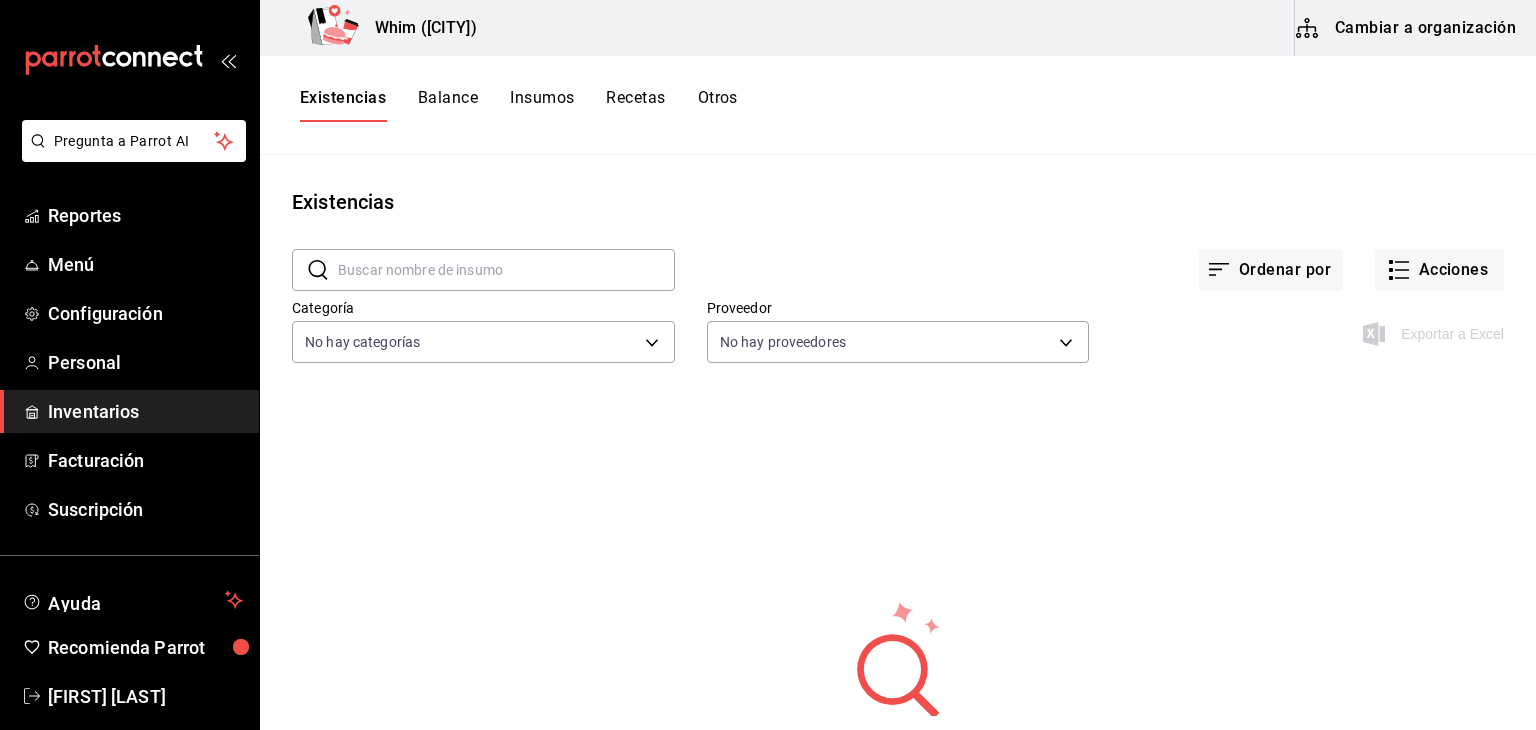 click on "Cambiar a organización" at bounding box center (1407, 28) 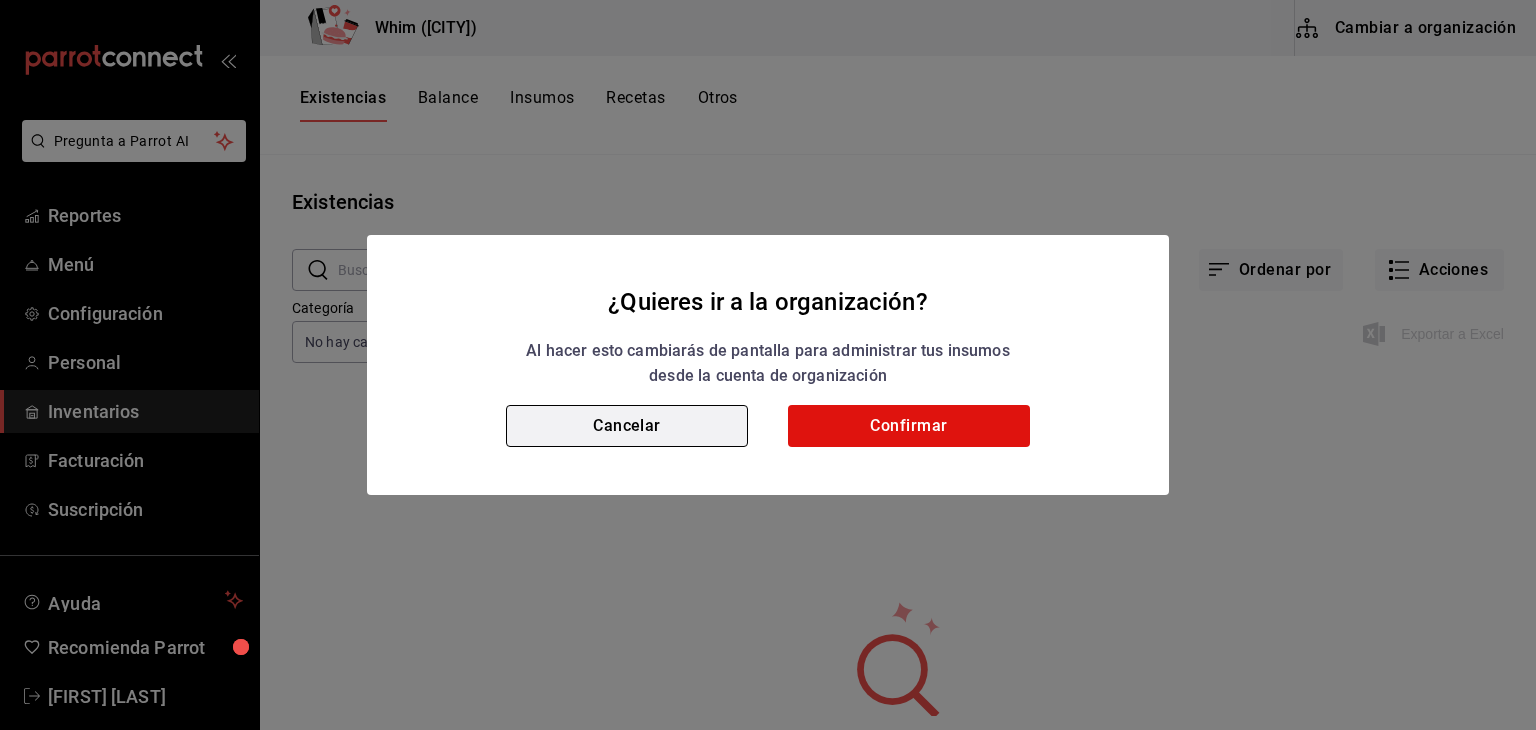 click on "Cancelar" at bounding box center (627, 426) 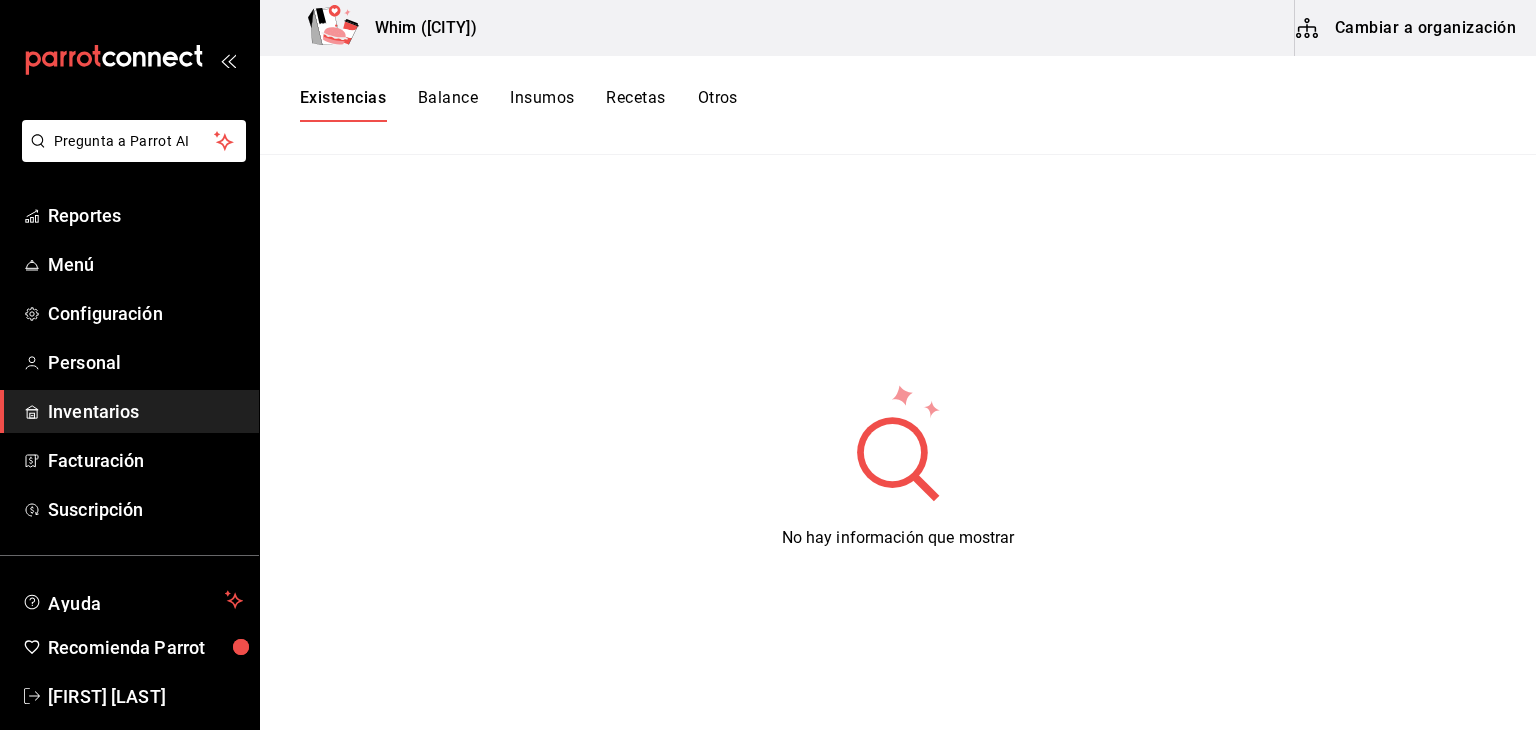scroll, scrollTop: 0, scrollLeft: 0, axis: both 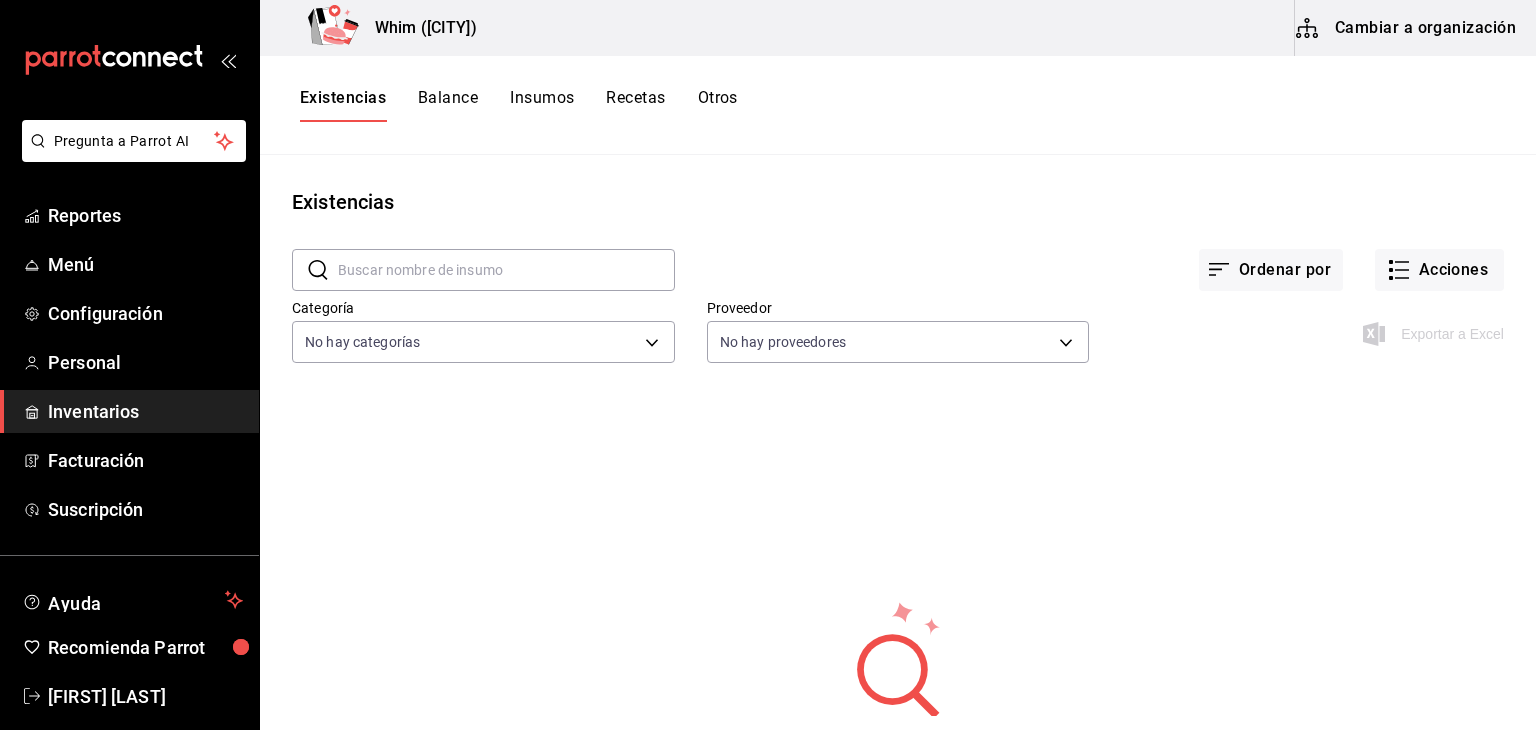 click on "Existencias Balance Insumos Recetas Otros" at bounding box center (898, 105) 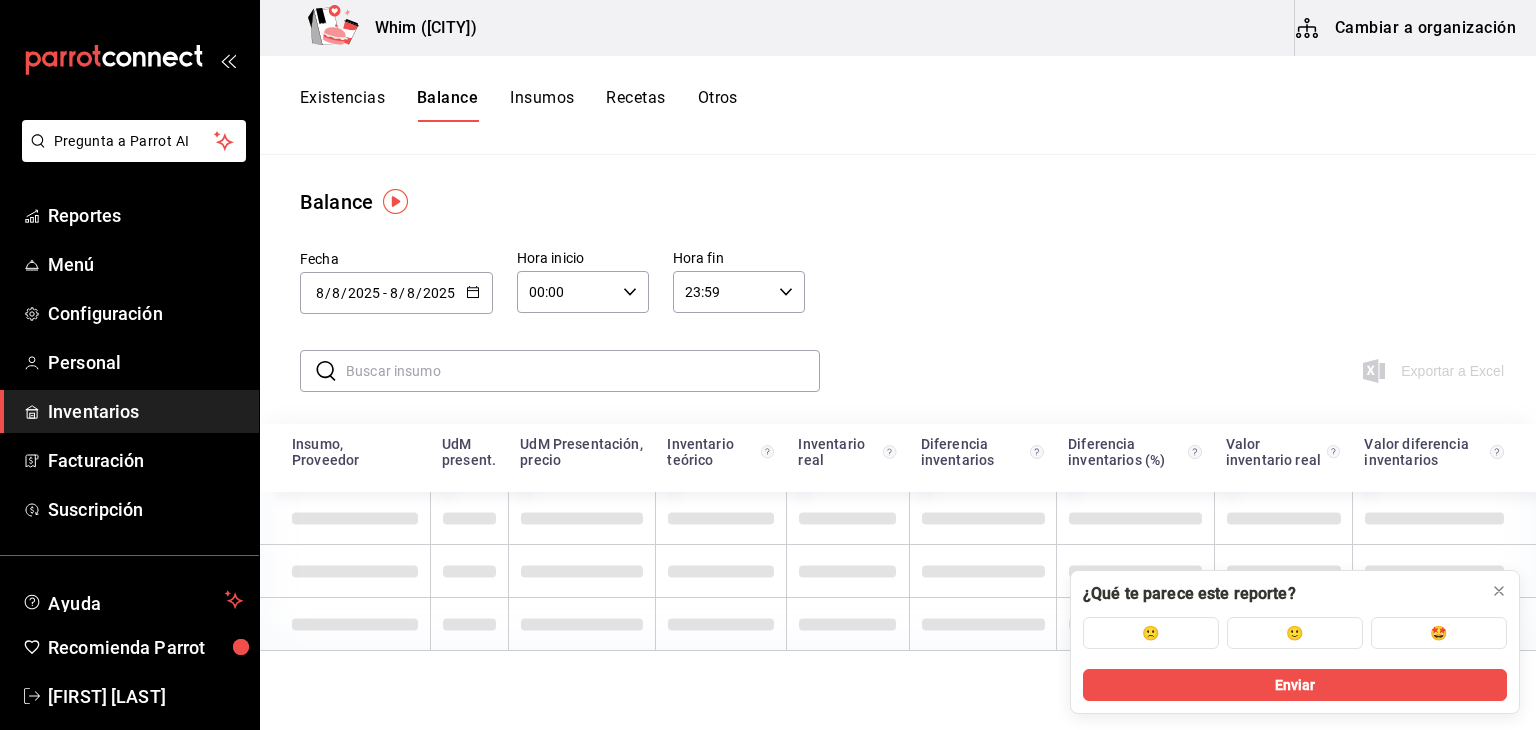 click on "Insumos" at bounding box center (542, 105) 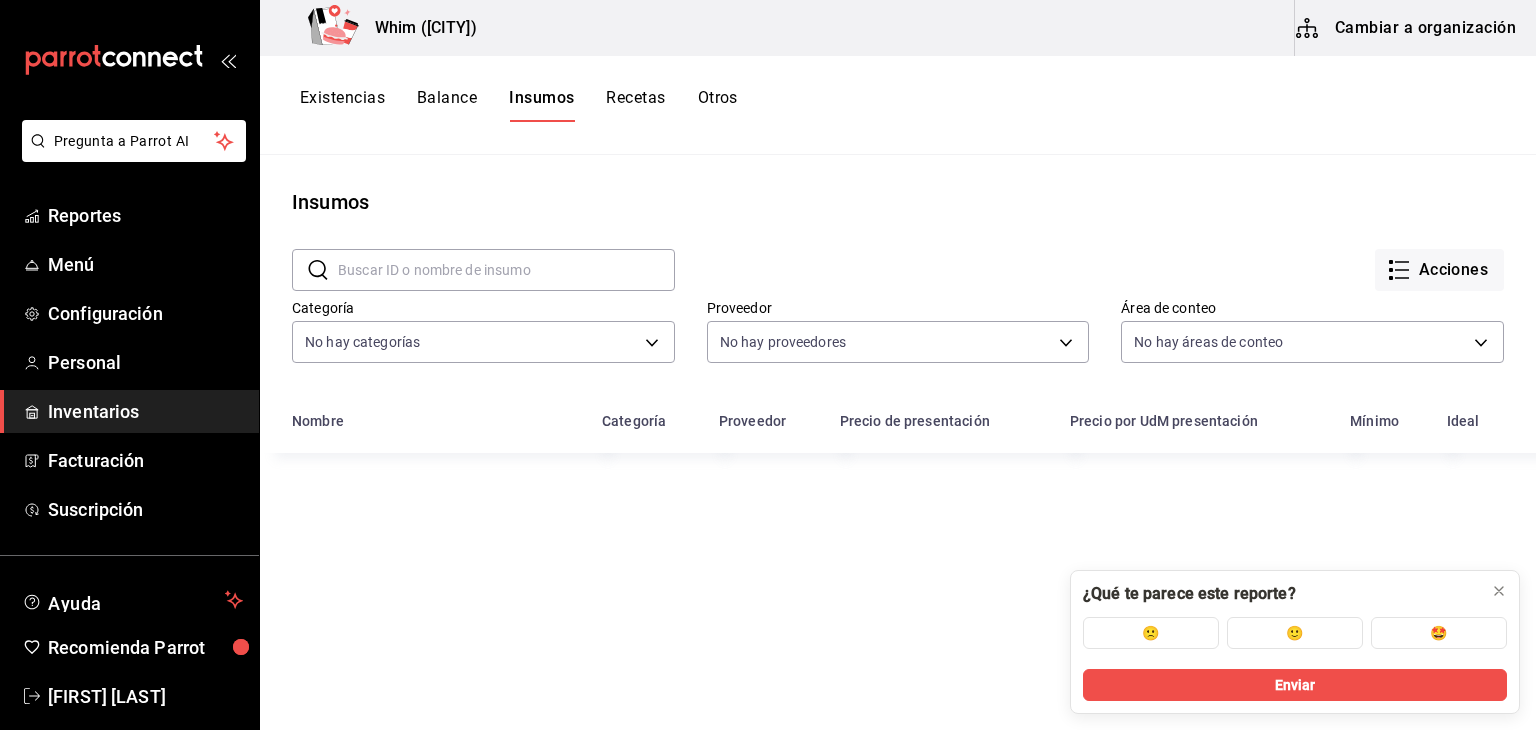 click on "Existencias" at bounding box center (342, 105) 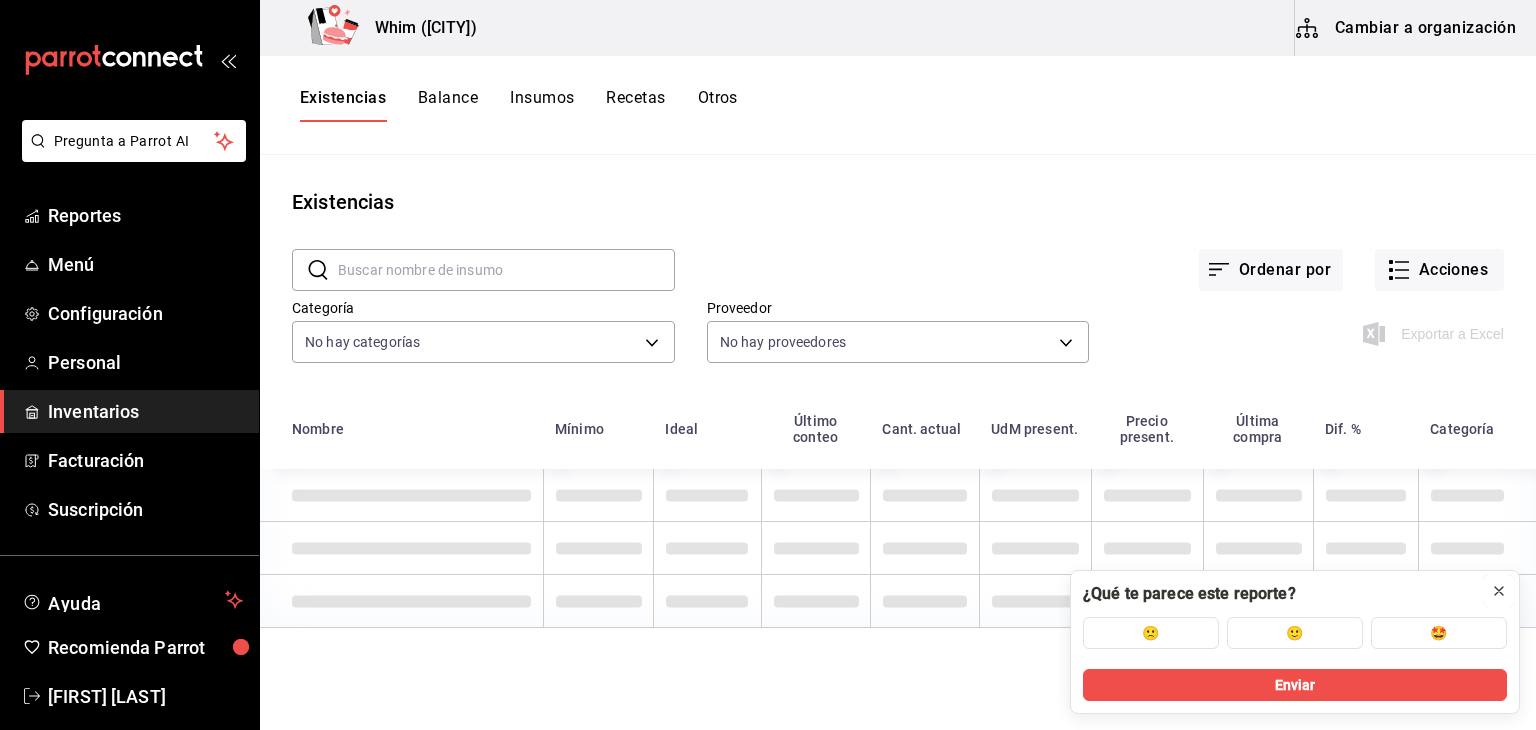click 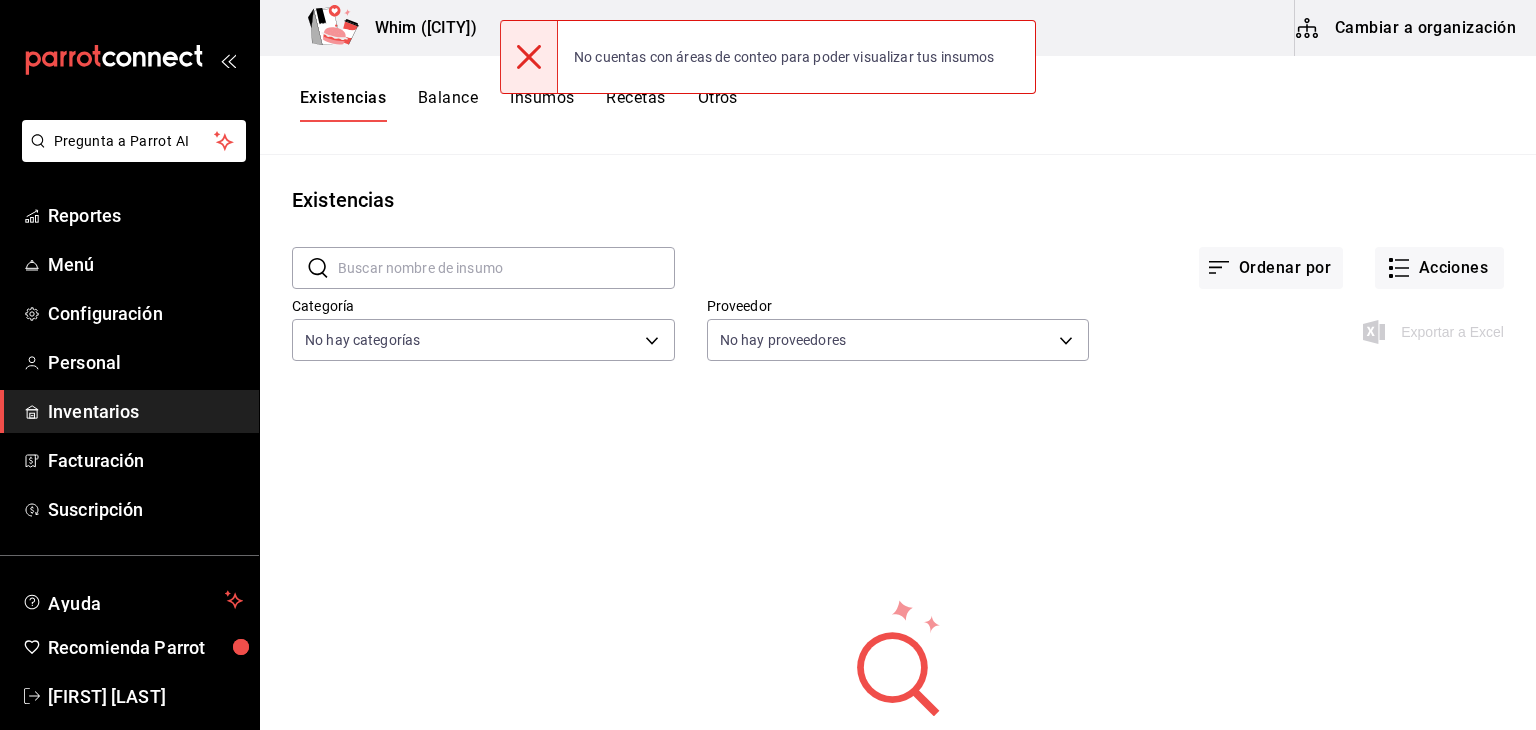 scroll, scrollTop: 0, scrollLeft: 0, axis: both 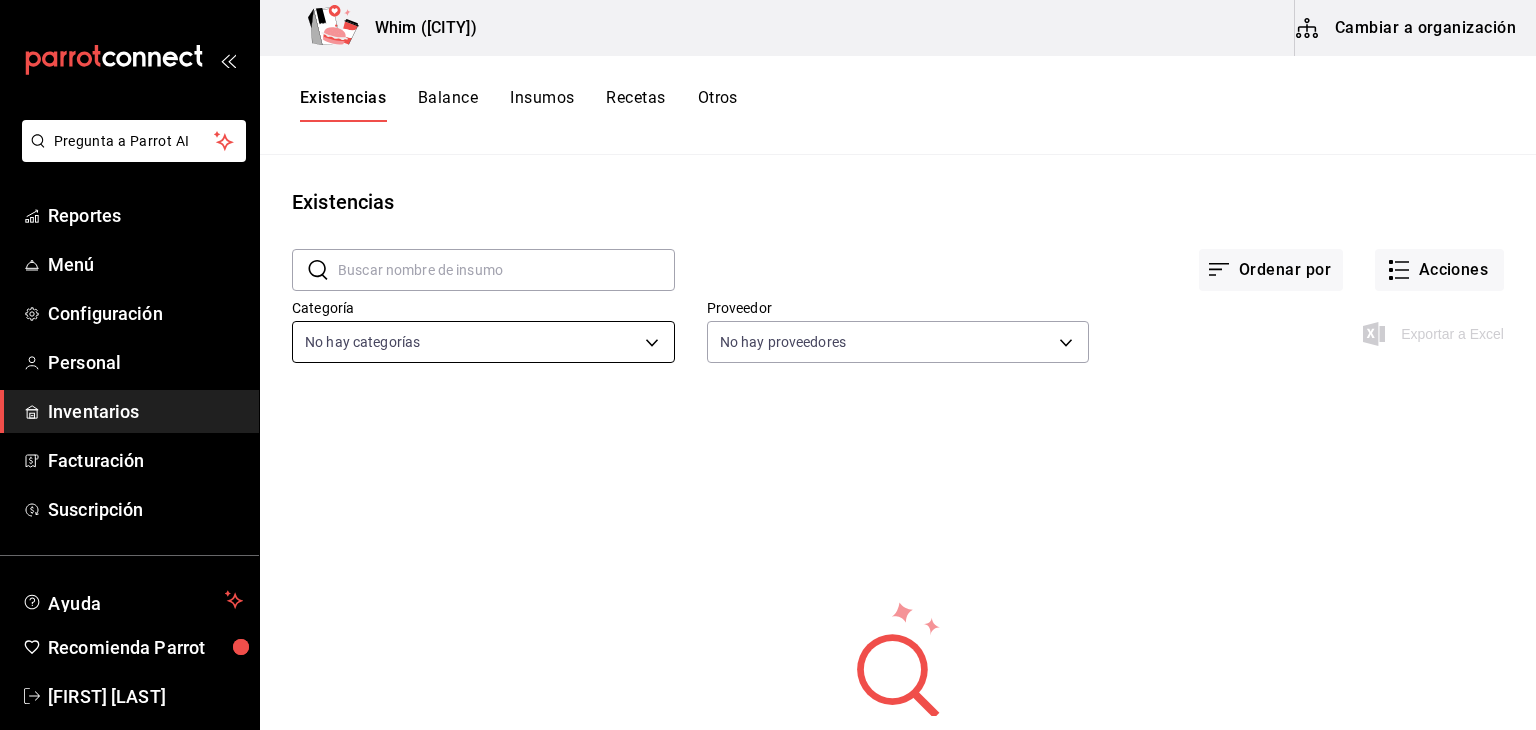 click on "Pregunta a Parrot AI Reportes   Menú   Configuración   Personal   Inventarios   Facturación   Suscripción   Ayuda Recomienda Parrot   [FIRST] [LAST]   Sugerir nueva función   Whim ([CITY]) Cambiar a organización Existencias Balance Insumos Recetas Otros Existencias ​ ​ Ordenar por Acciones Categoría No hay categorías Proveedor No hay proveedores Exportar a Excel No hay información que mostrar GANA 1 MES GRATIS EN TU SUSCRIPCIÓN AQUÍ ¿Recuerdas cómo empezó tu restaurante?
Hoy puedes ayudar a un colega a tener el mismo cambio que tú viviste.
Recomienda Parrot directamente desde tu Portal Administrador.
Es fácil y rápido.
🎁 Por cada restaurante que se una, ganas 1 mes gratis. Ver video tutorial Ir a video Pregunta a Parrot AI Reportes   Menú   Configuración   Personal   Inventarios   Facturación   Suscripción   Ayuda Recomienda Parrot   [FIRST] [LAST]   Sugerir nueva función   Visitar centro de ayuda [PHONE] soporte@parrotsoftware.io Visitar centro de ayuda" at bounding box center [768, 358] 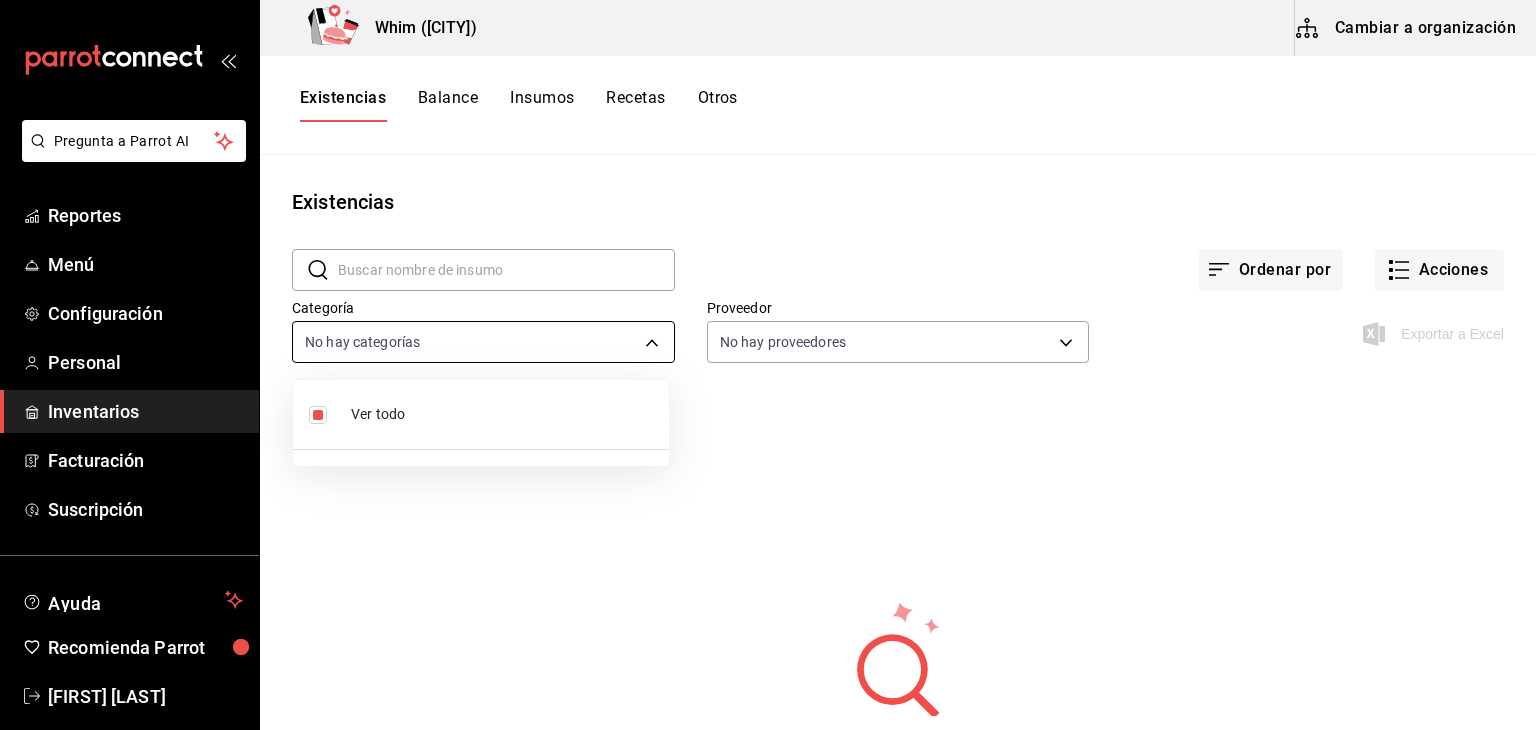 click at bounding box center (768, 365) 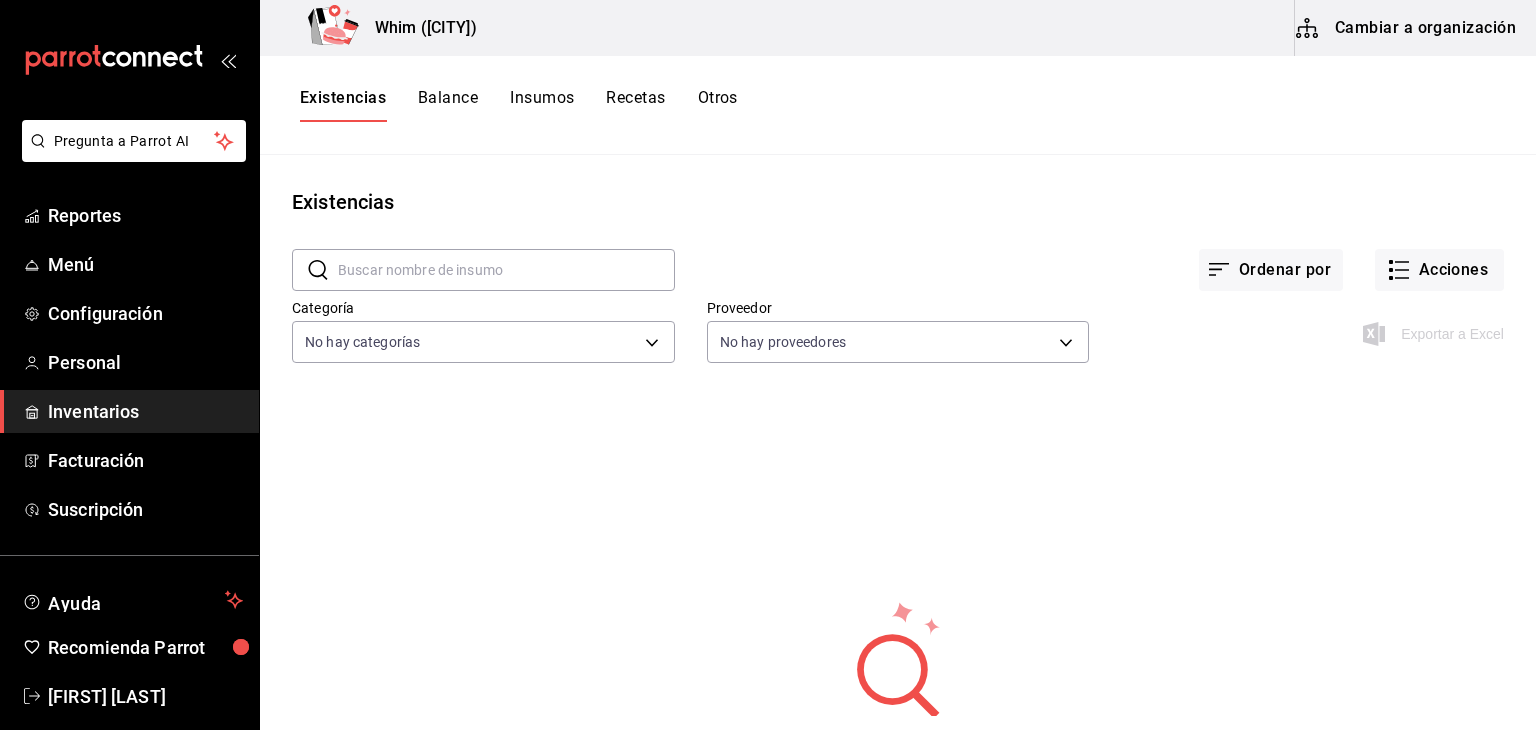 click on "Otros" at bounding box center (718, 105) 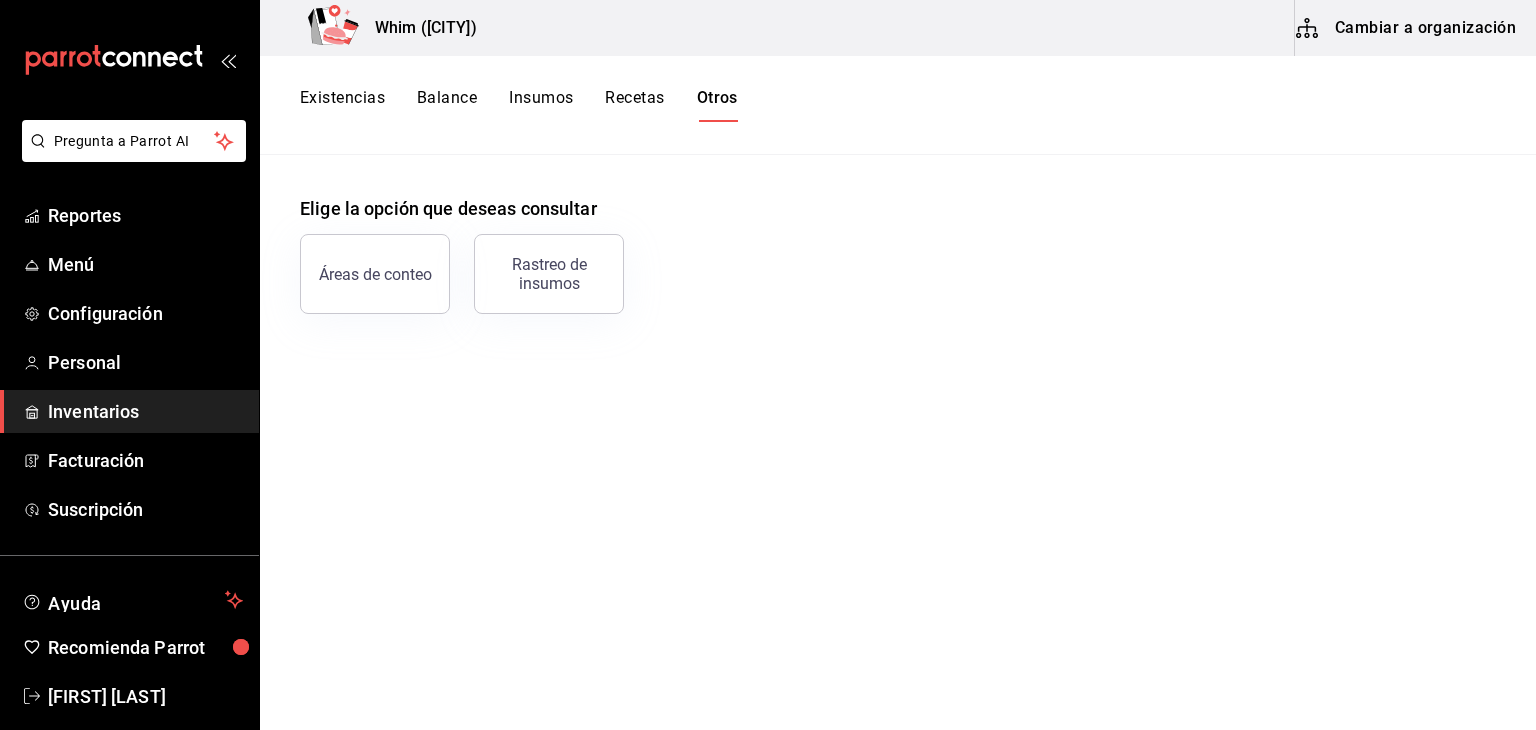 click on "Existencias" at bounding box center (342, 105) 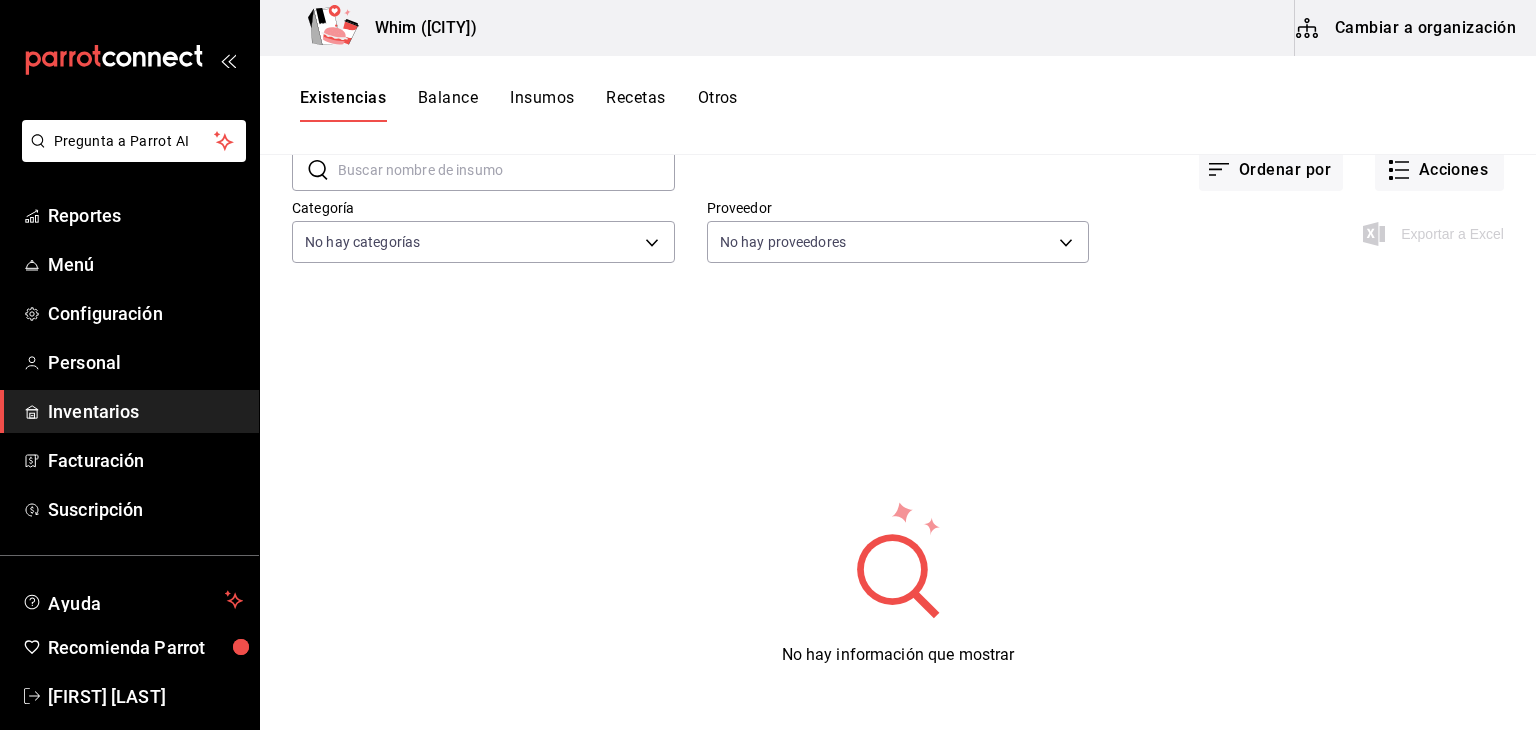 scroll, scrollTop: 0, scrollLeft: 0, axis: both 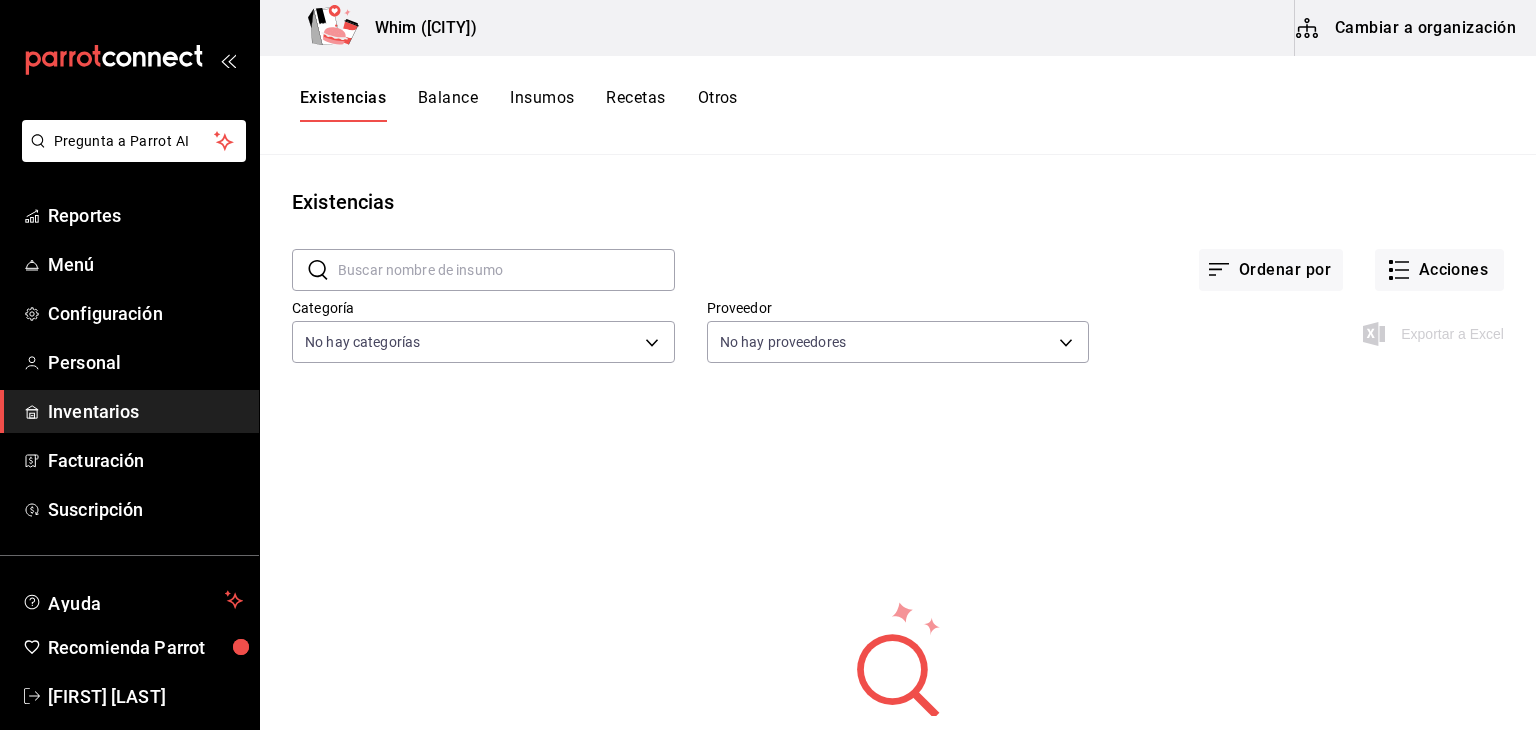 click on "Ordenar por Acciones" at bounding box center (1089, 254) 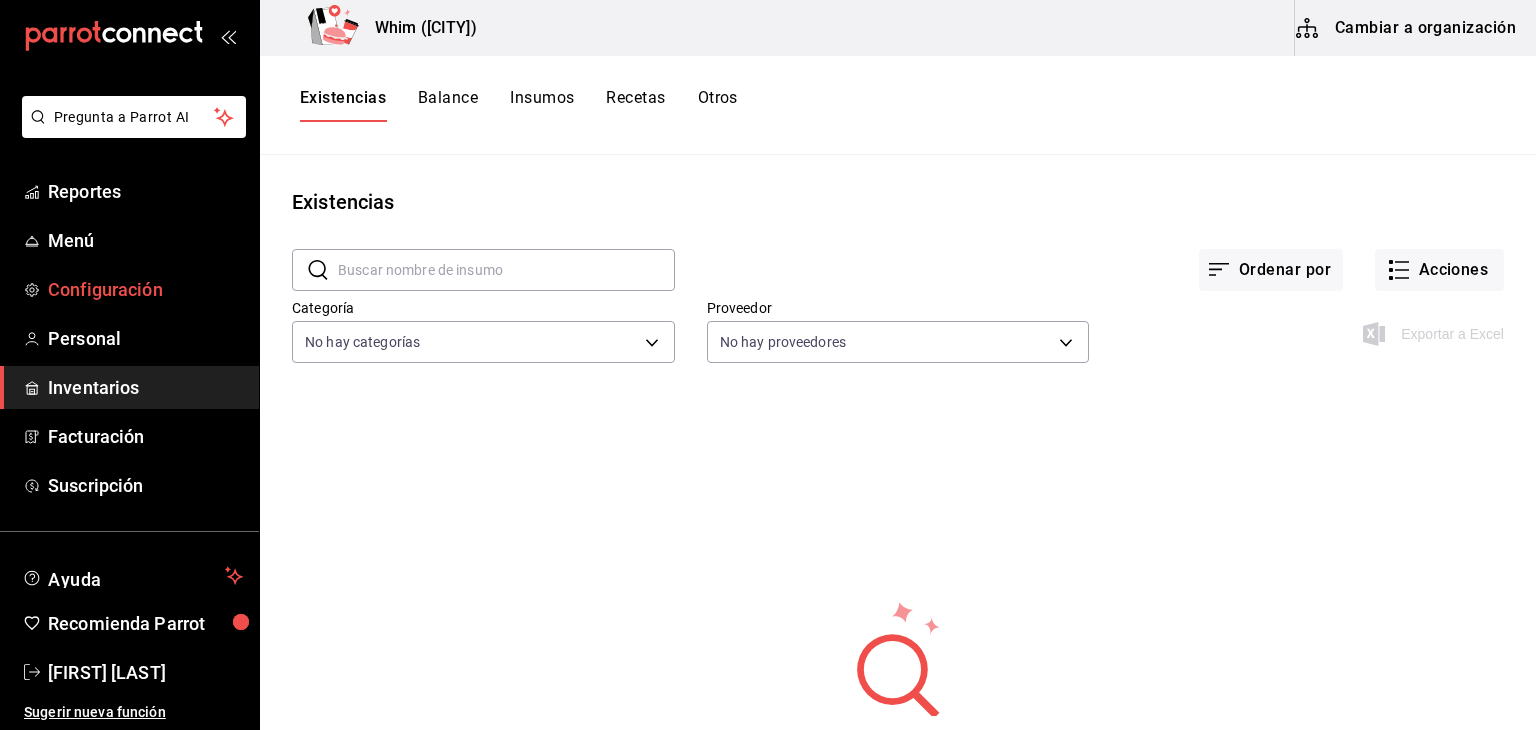scroll, scrollTop: 0, scrollLeft: 0, axis: both 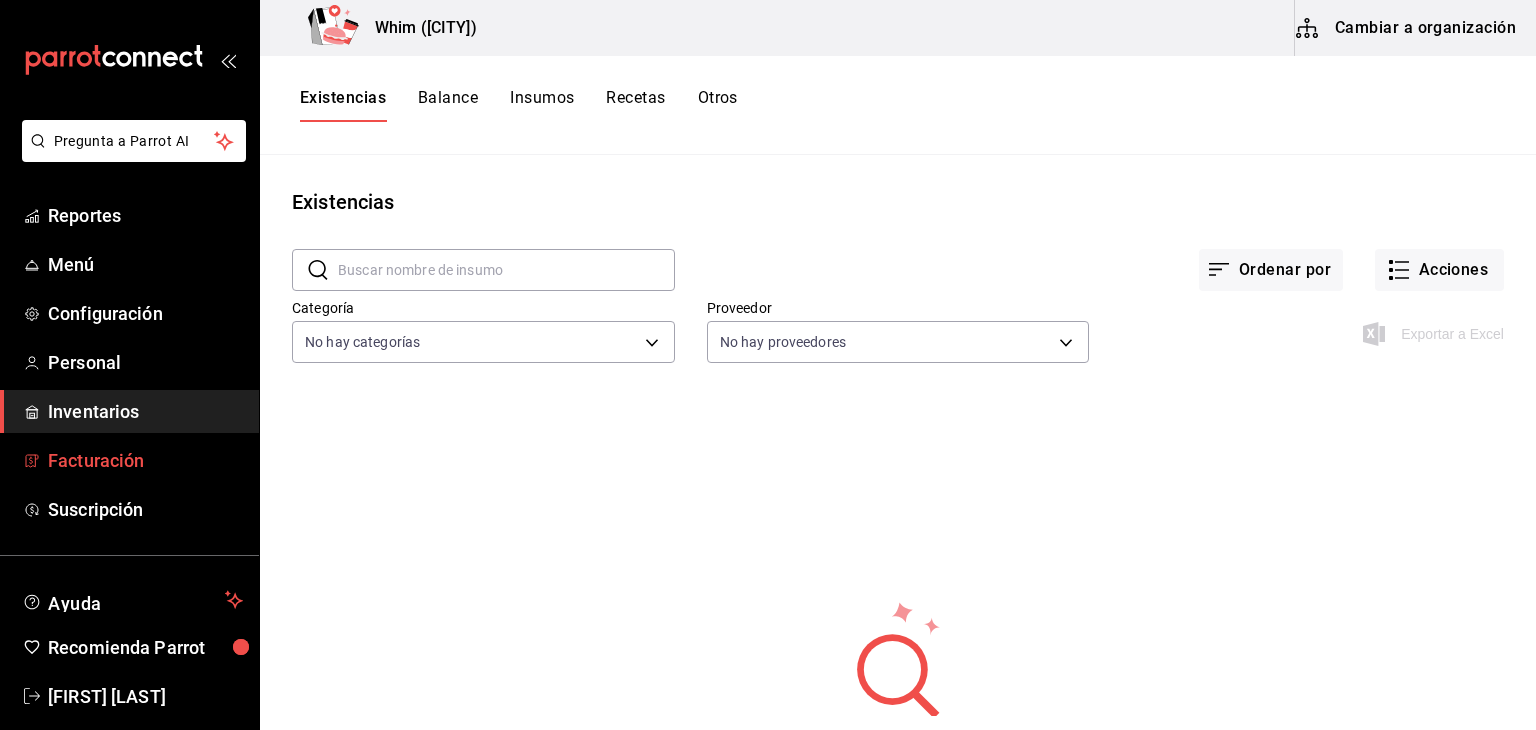 click on "Facturación" at bounding box center [145, 460] 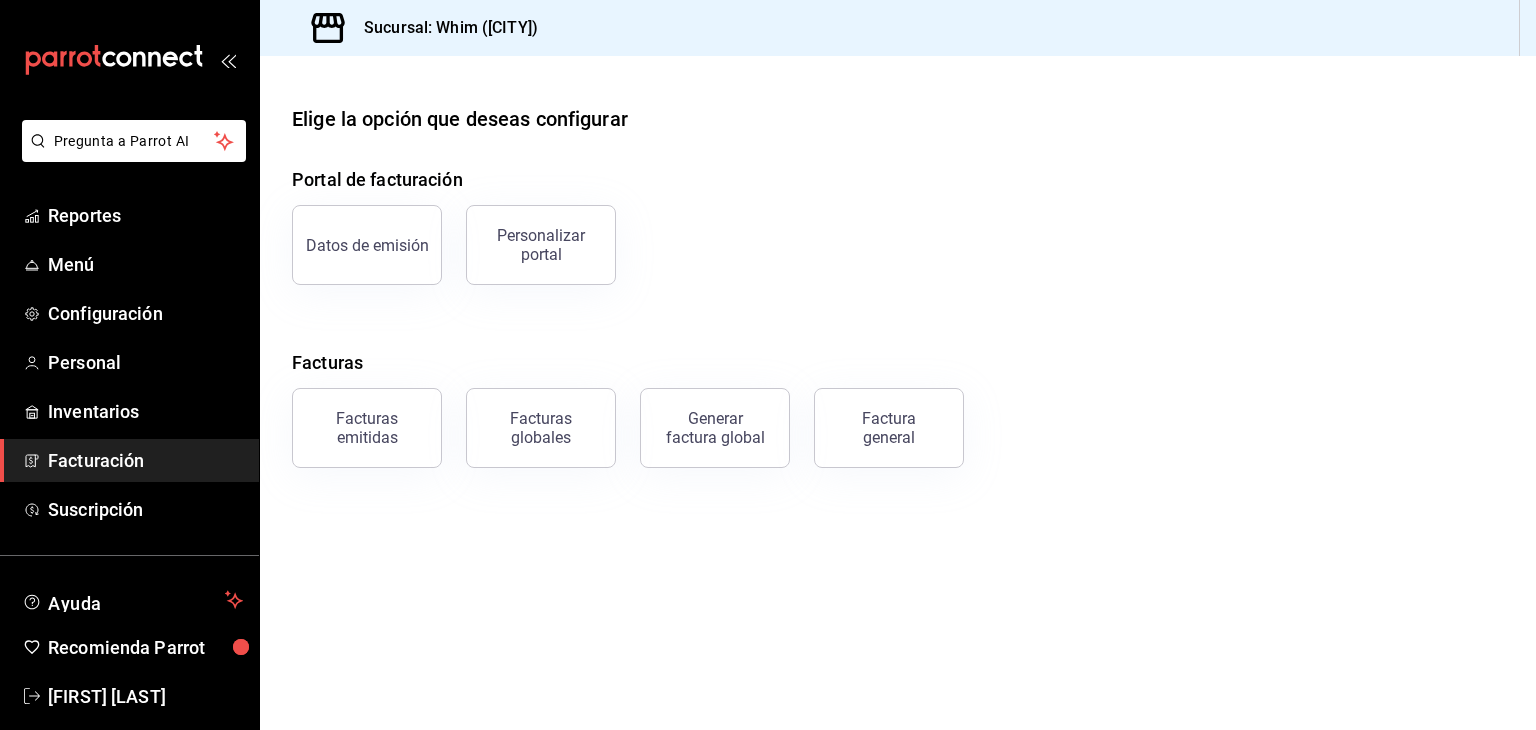 click on "Datos de emisión Personalizar portal" at bounding box center [886, 233] 